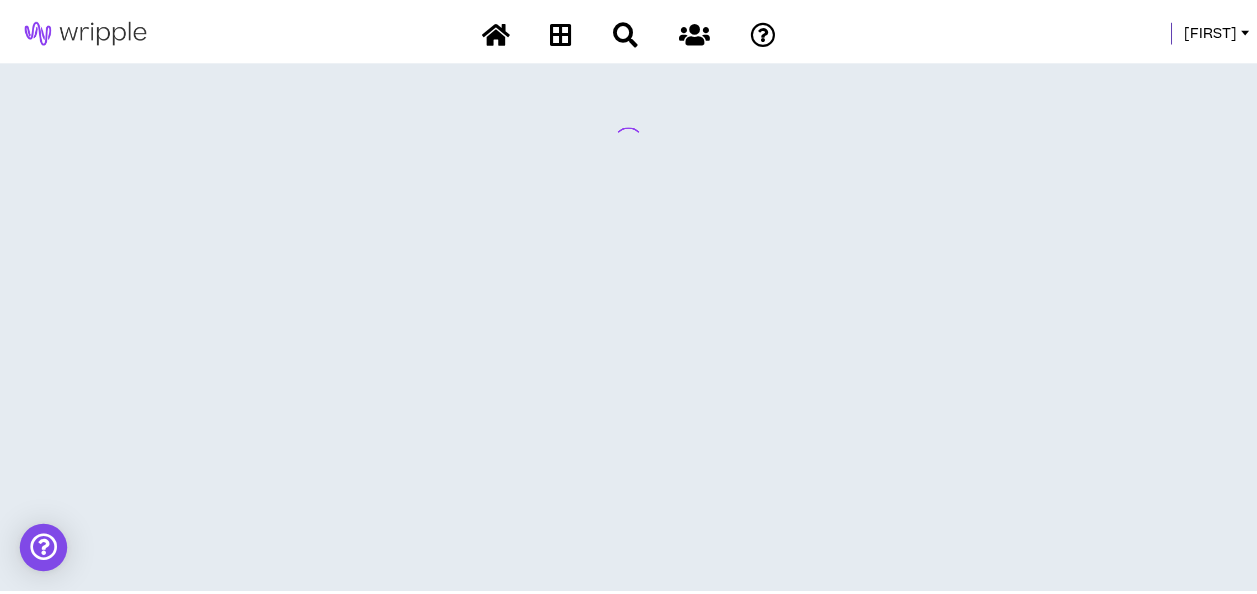 scroll, scrollTop: 0, scrollLeft: 0, axis: both 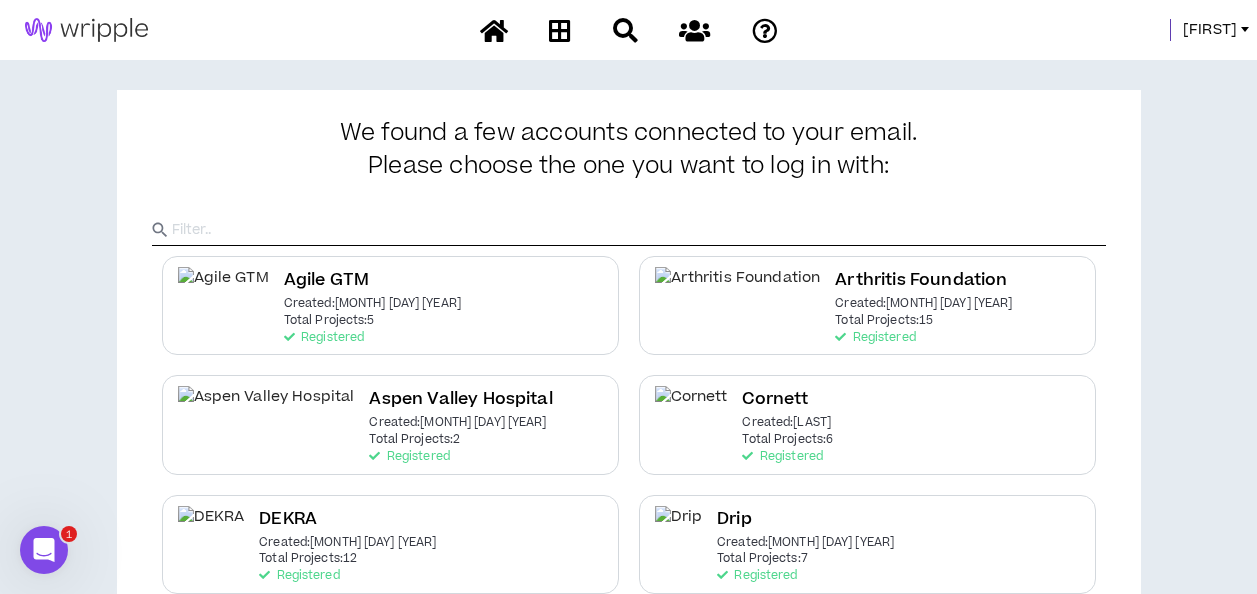 click on "[LAST]" at bounding box center (1210, 30) 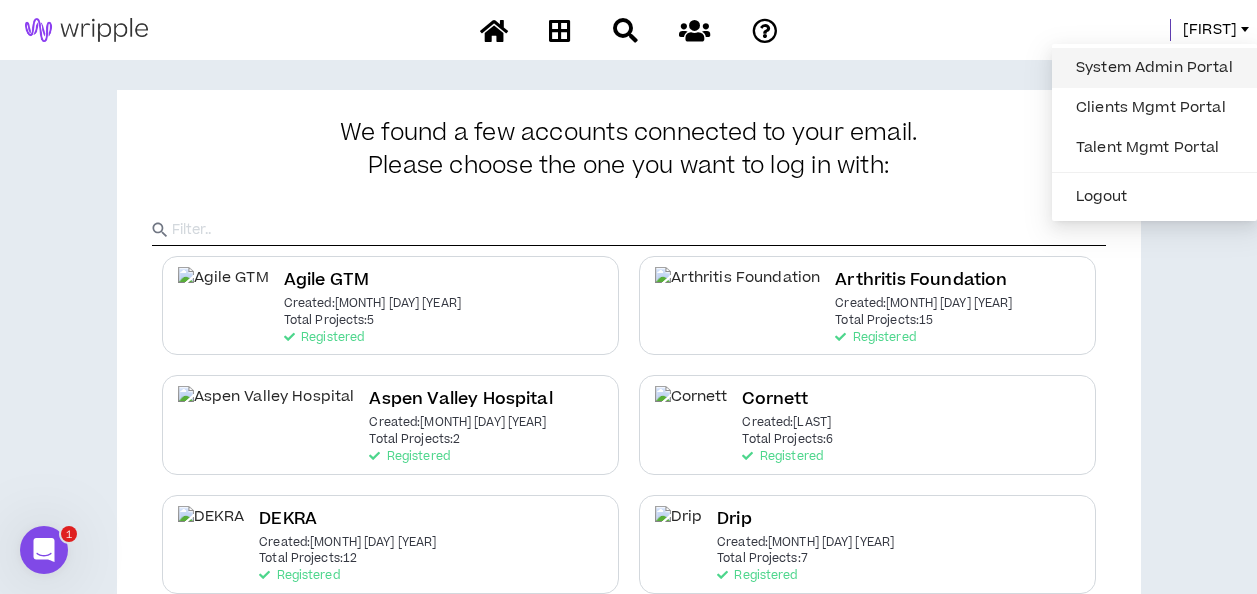 click on "System Admin Portal" at bounding box center (1154, 68) 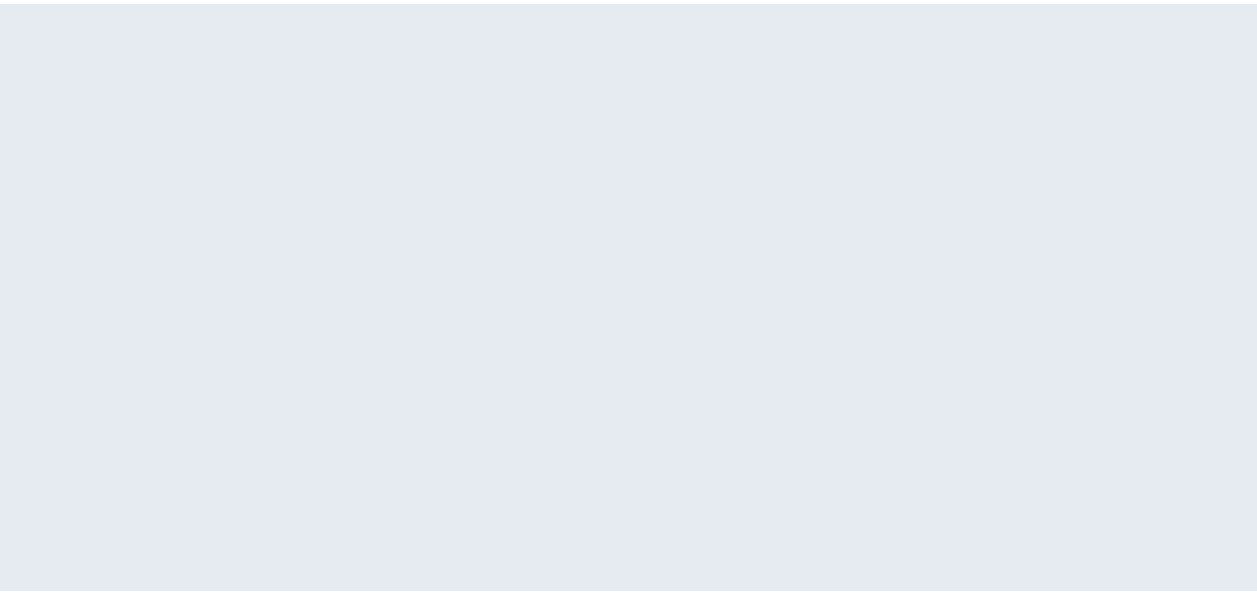 scroll, scrollTop: 0, scrollLeft: 0, axis: both 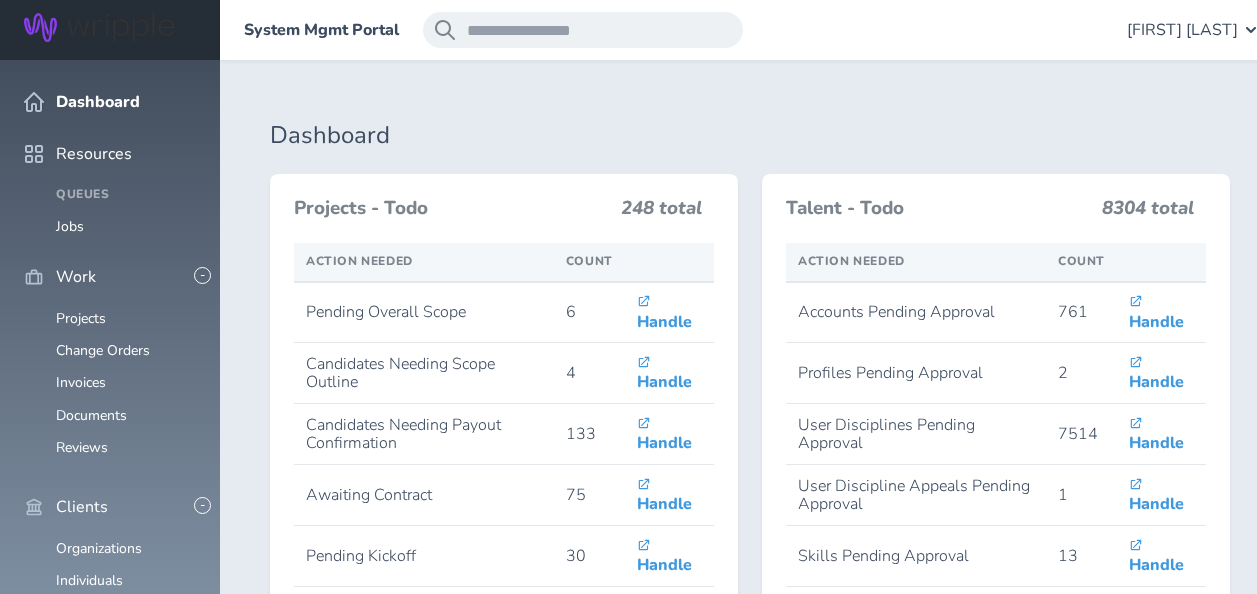 click on "Consultants" at bounding box center (94, 677) 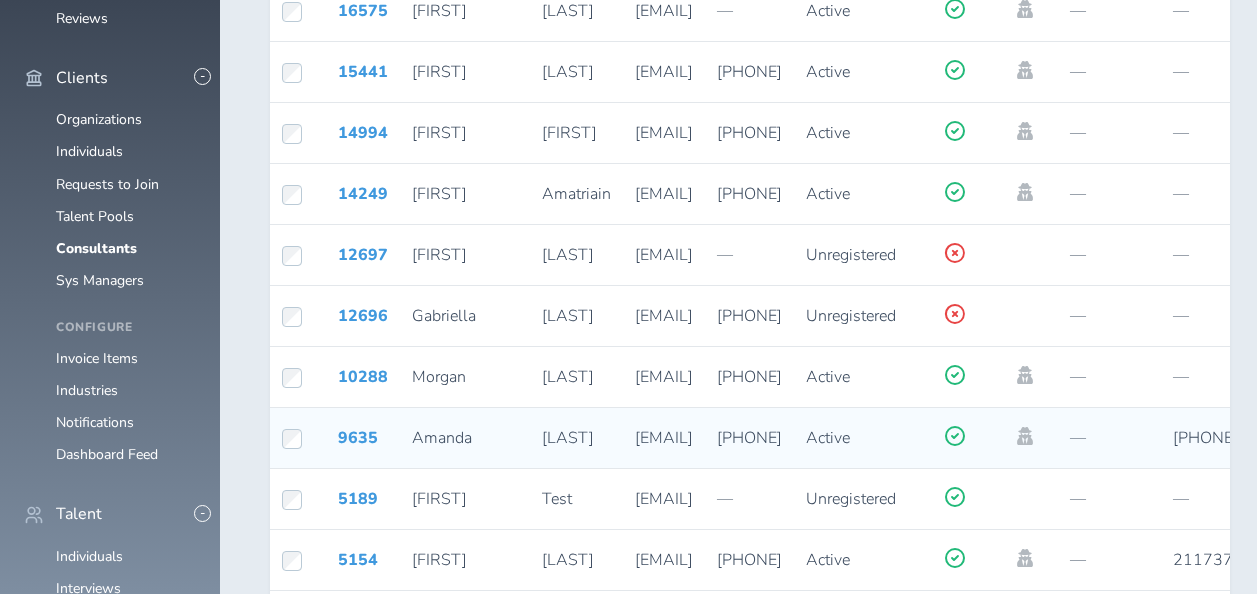 scroll, scrollTop: 430, scrollLeft: 0, axis: vertical 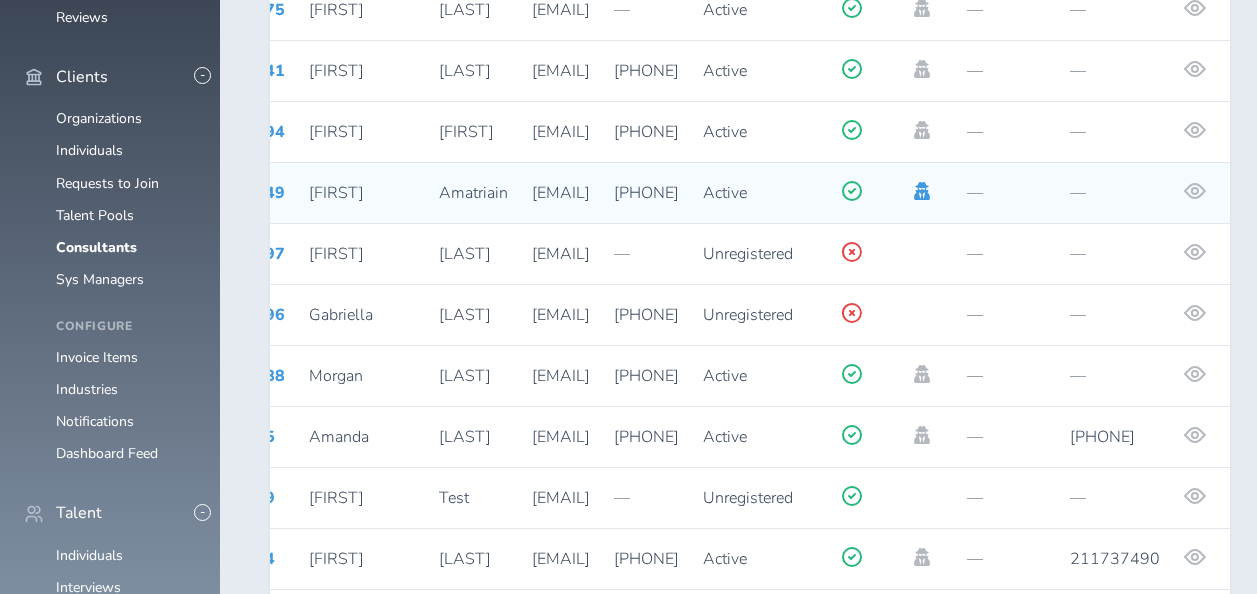 click 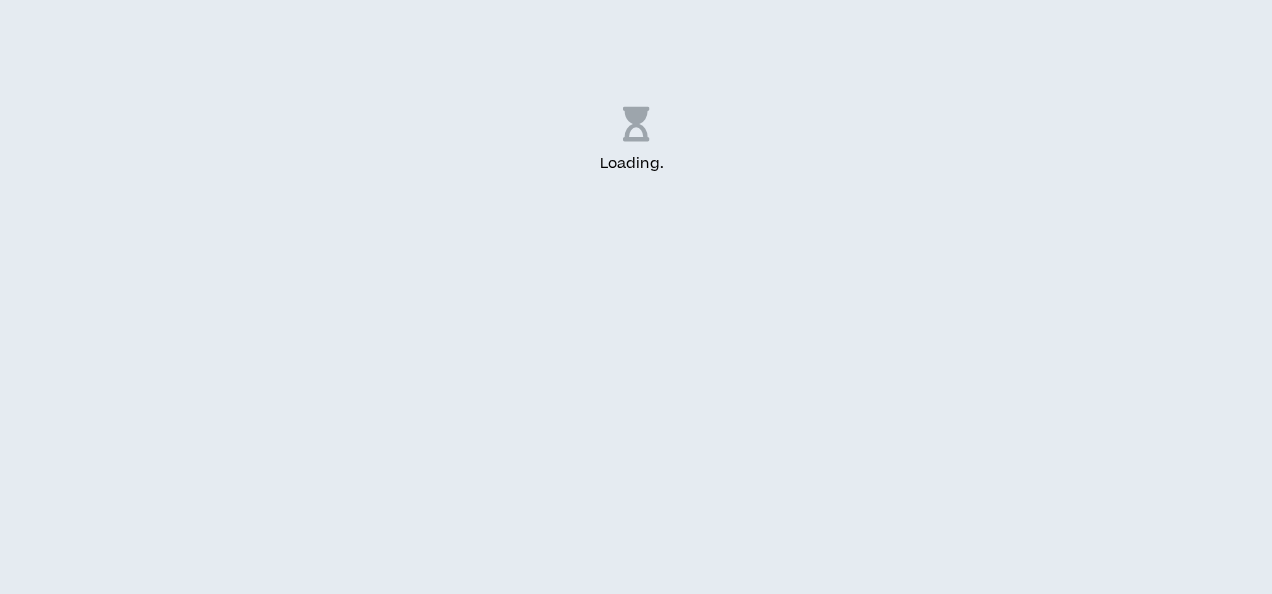 scroll, scrollTop: 0, scrollLeft: 0, axis: both 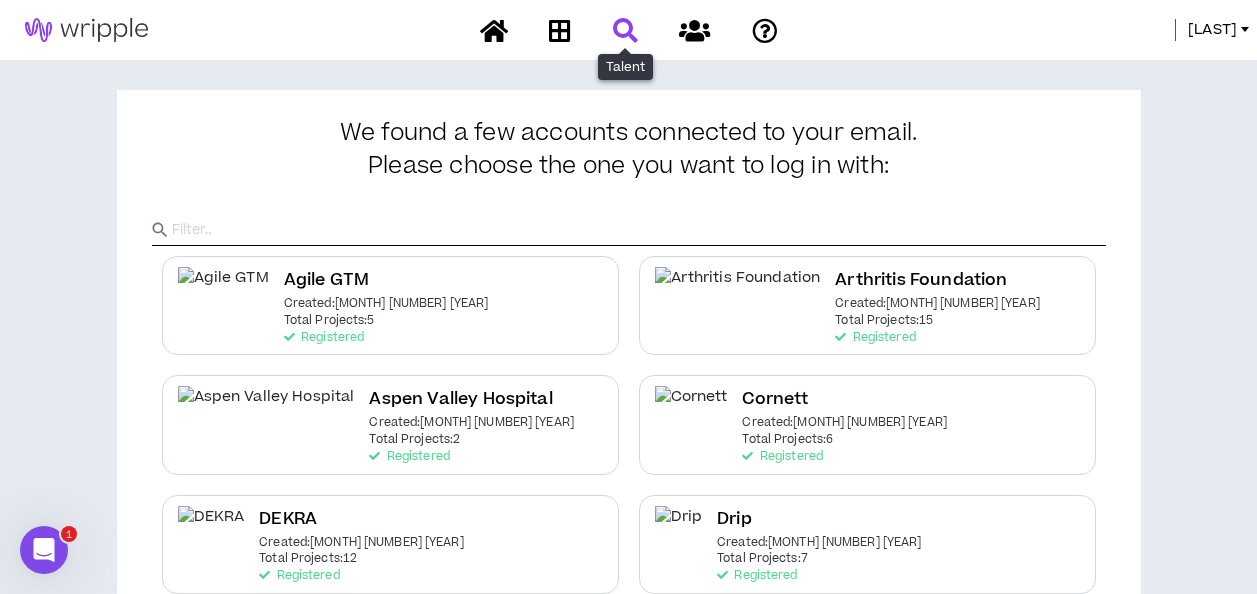 click at bounding box center (625, 30) 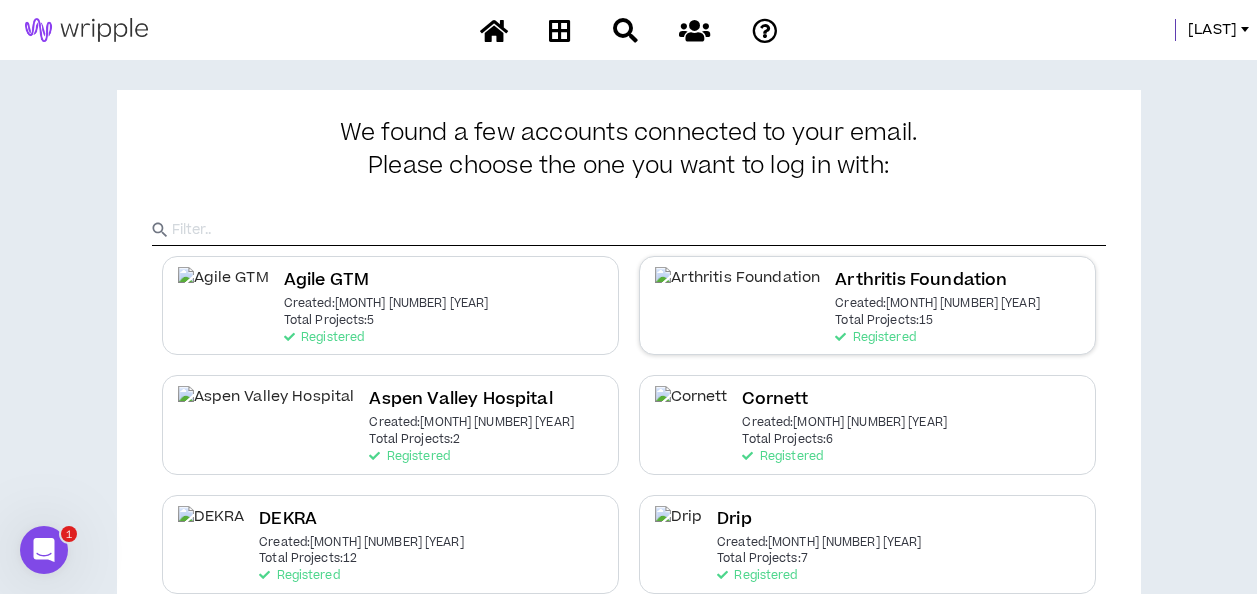 click on "Total Projects:  15" at bounding box center [884, 321] 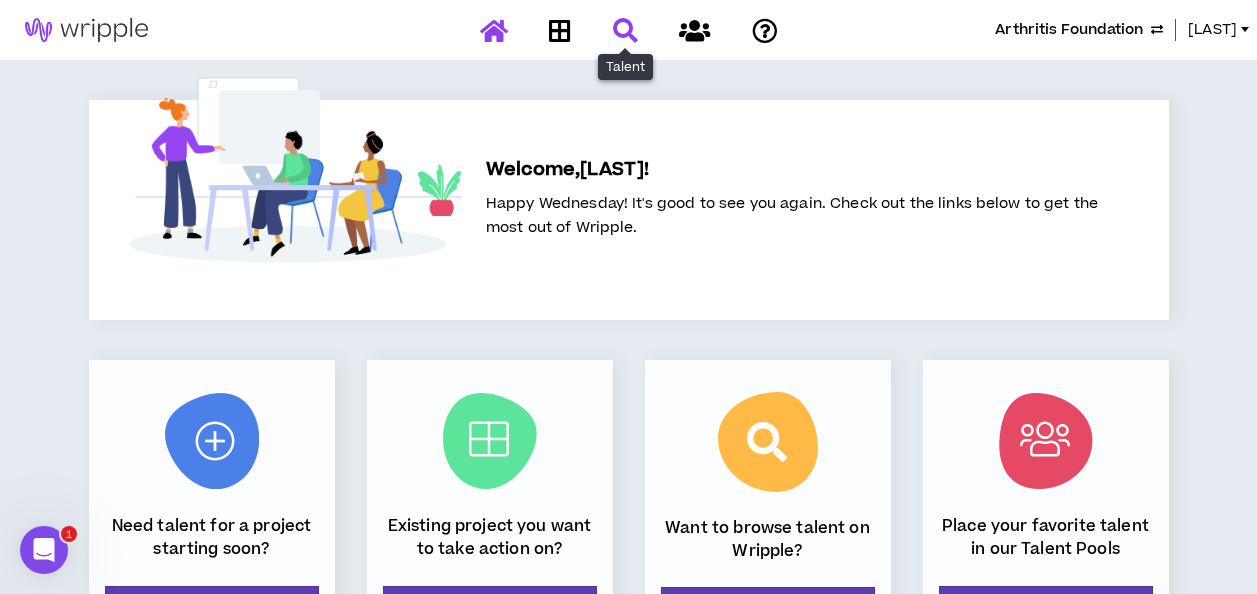 click at bounding box center (625, 30) 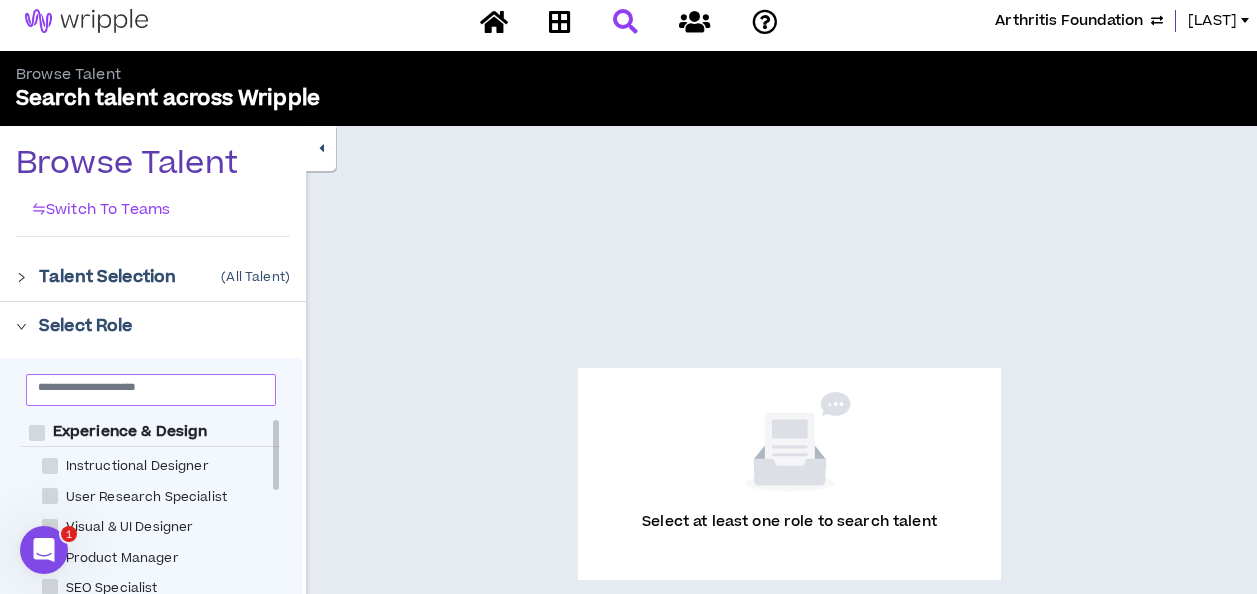 scroll, scrollTop: 8, scrollLeft: 0, axis: vertical 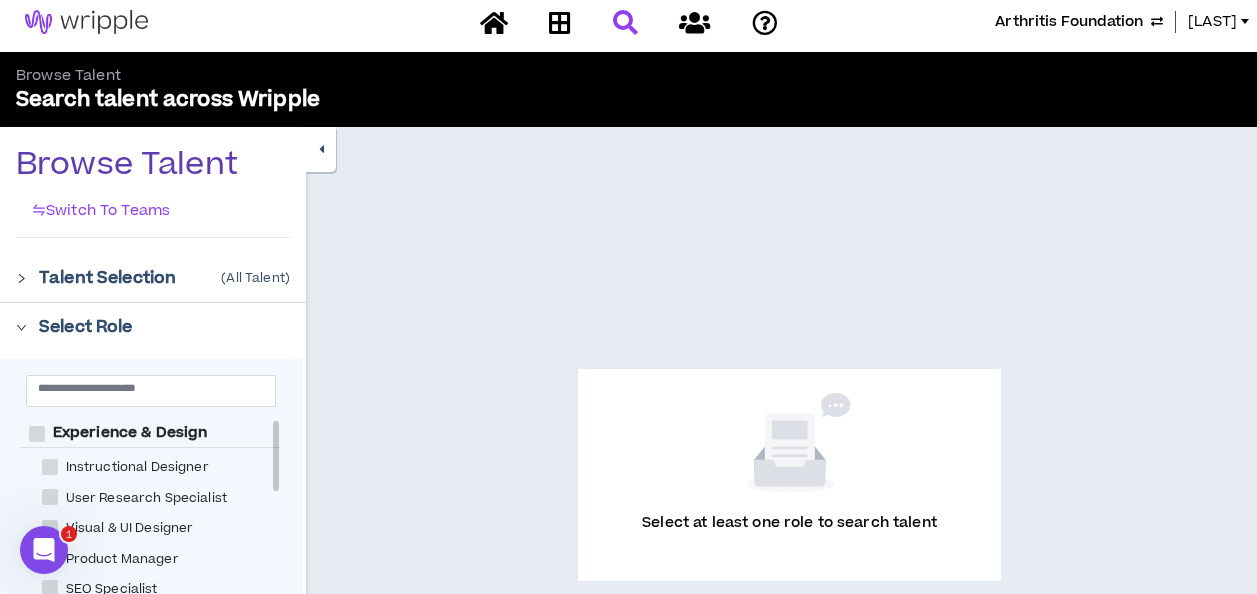 click on "Talent Selection" at bounding box center [107, 278] 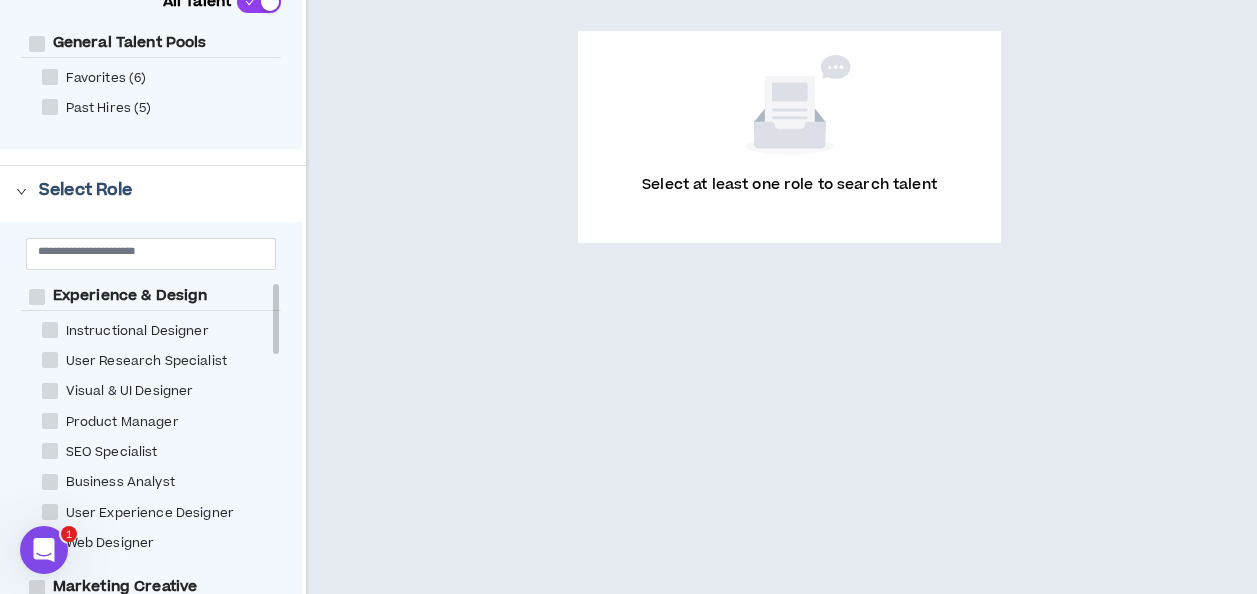 scroll, scrollTop: 347, scrollLeft: 0, axis: vertical 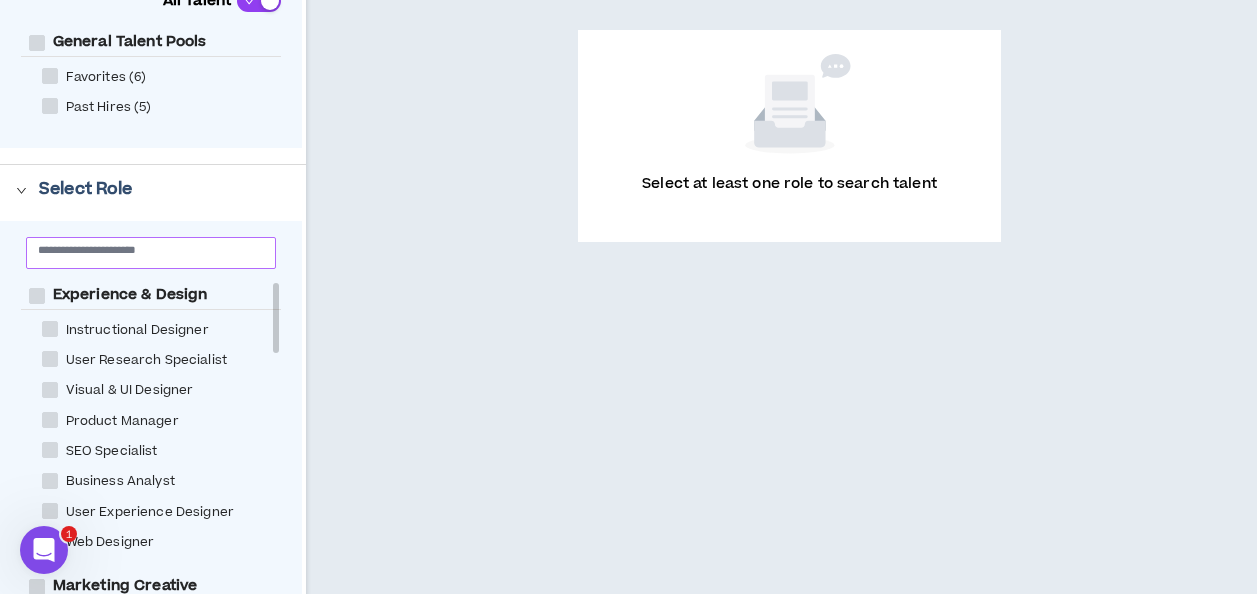 click at bounding box center [143, 249] 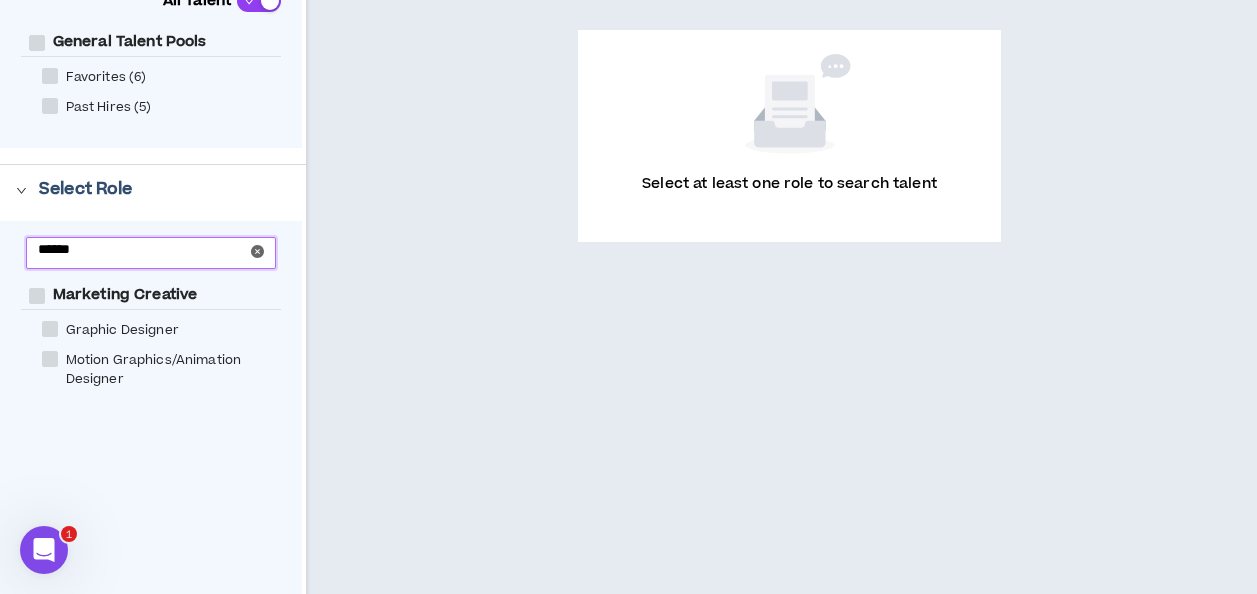 scroll, scrollTop: 0, scrollLeft: 0, axis: both 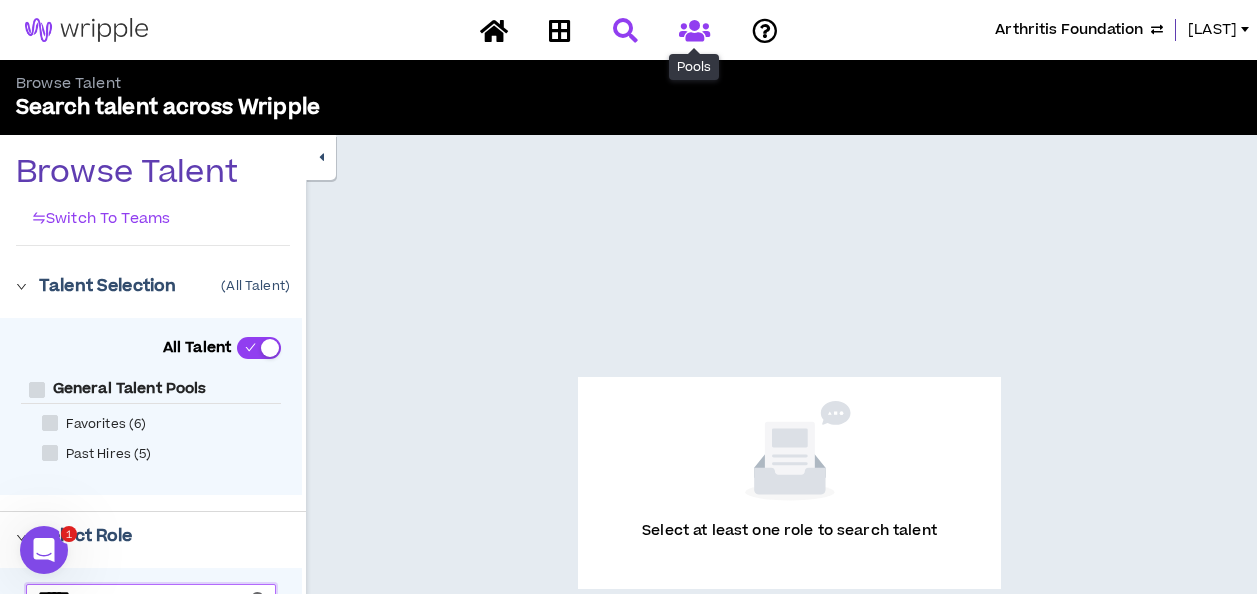 type on "******" 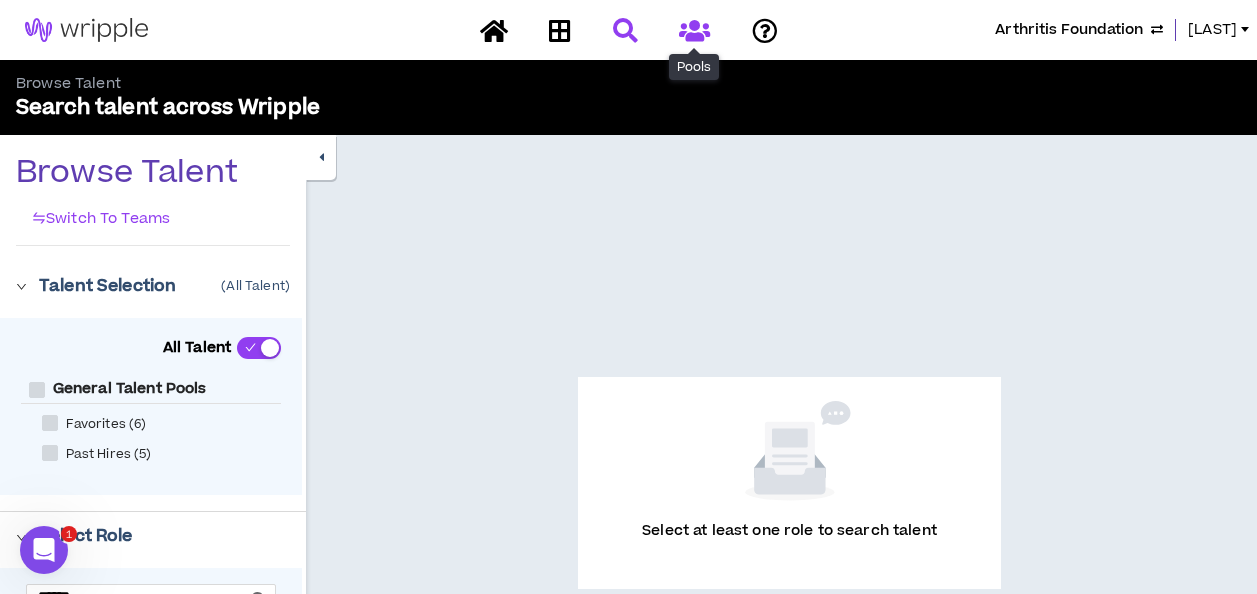 click at bounding box center [694, 30] 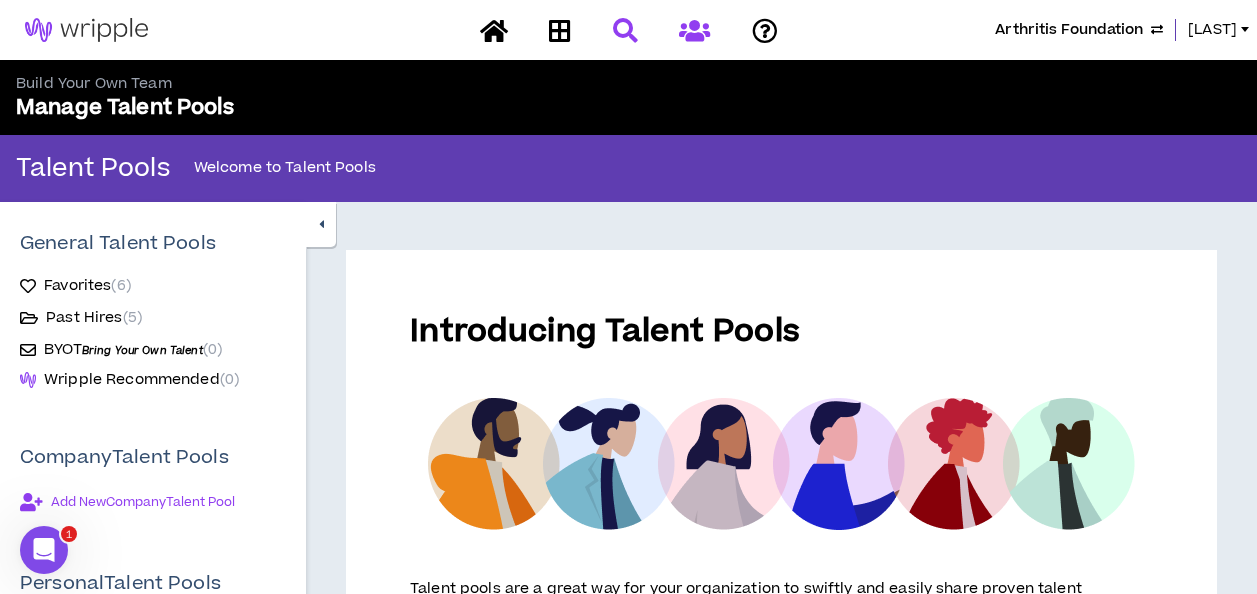 click at bounding box center [625, 30] 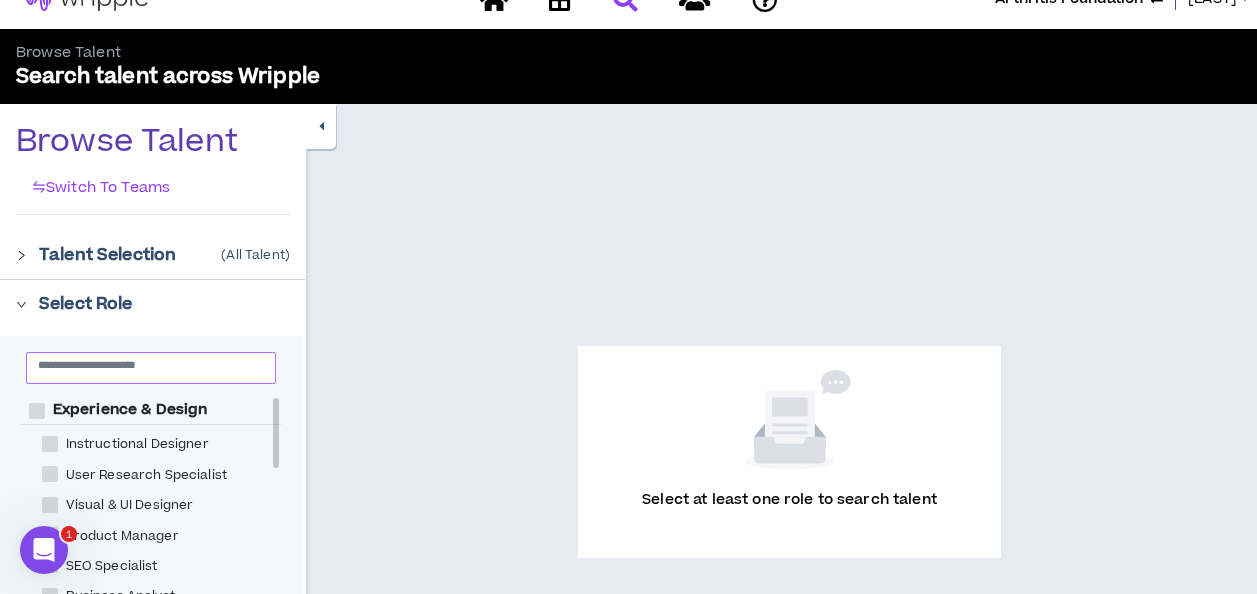 scroll, scrollTop: 0, scrollLeft: 0, axis: both 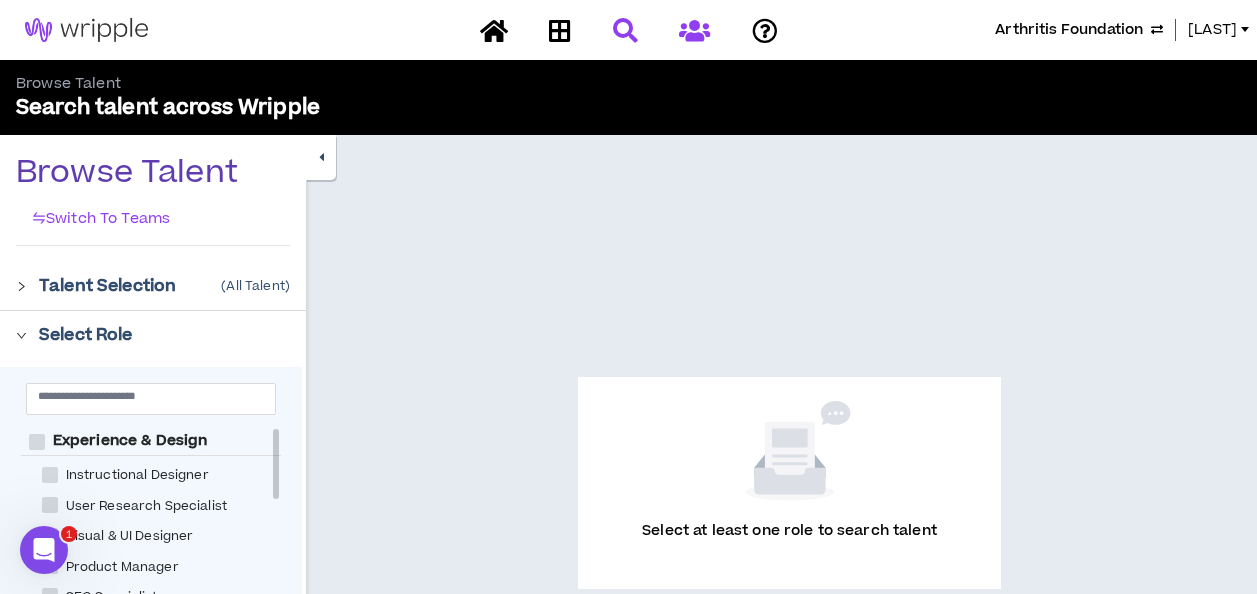 click at bounding box center [694, 30] 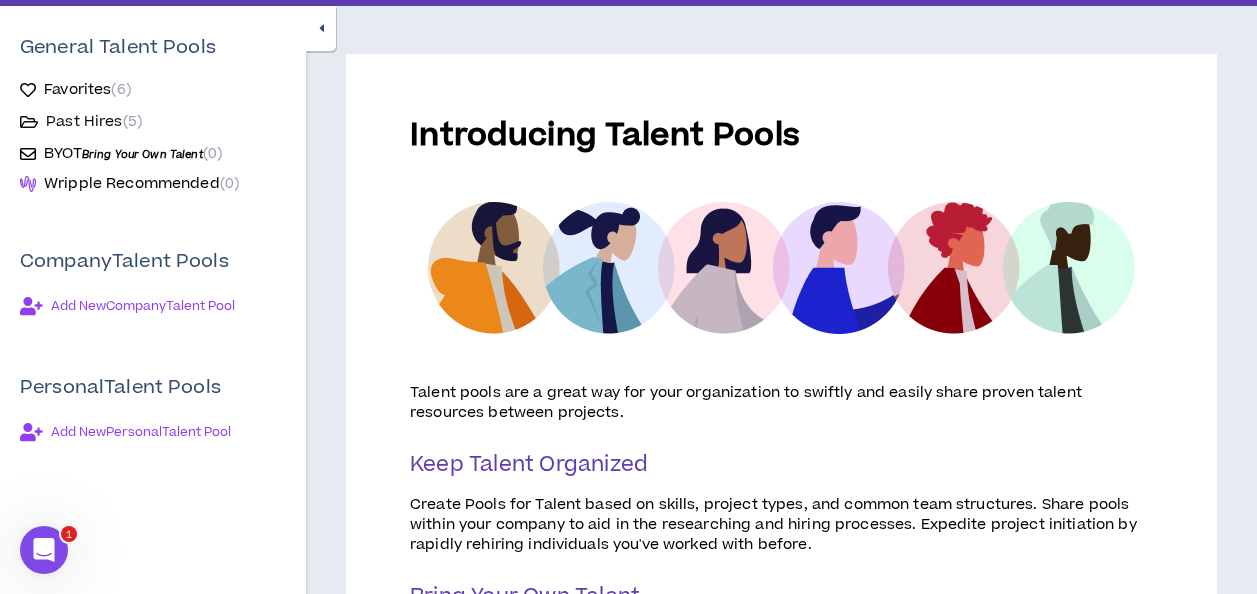 scroll, scrollTop: 0, scrollLeft: 0, axis: both 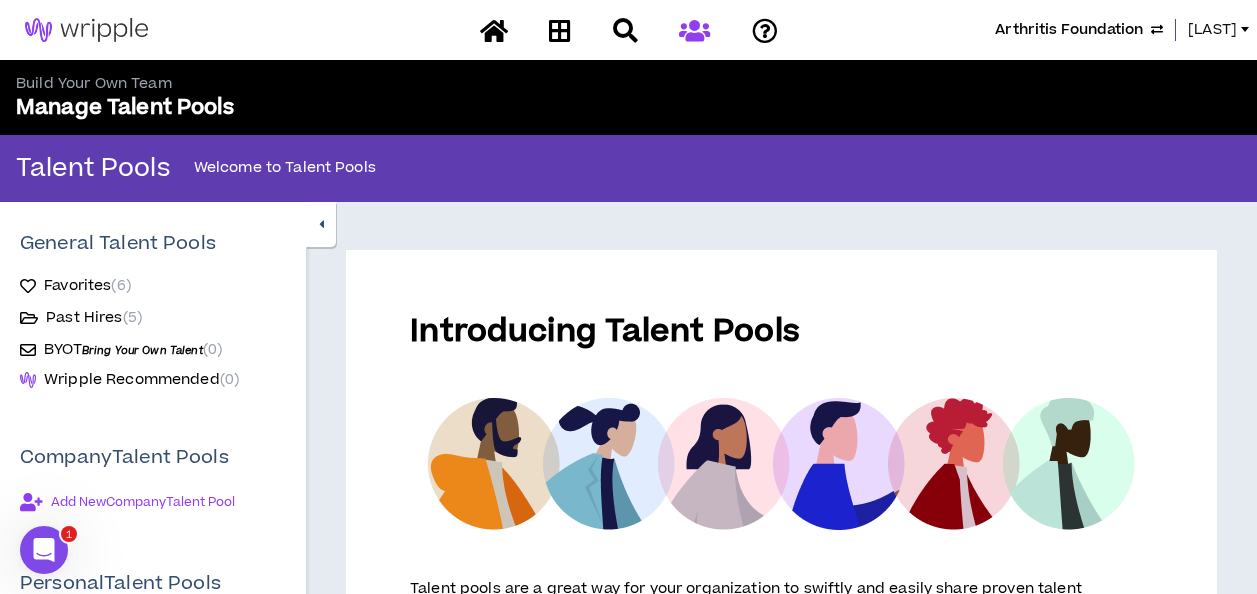 click on "[LAST]" at bounding box center [1212, 30] 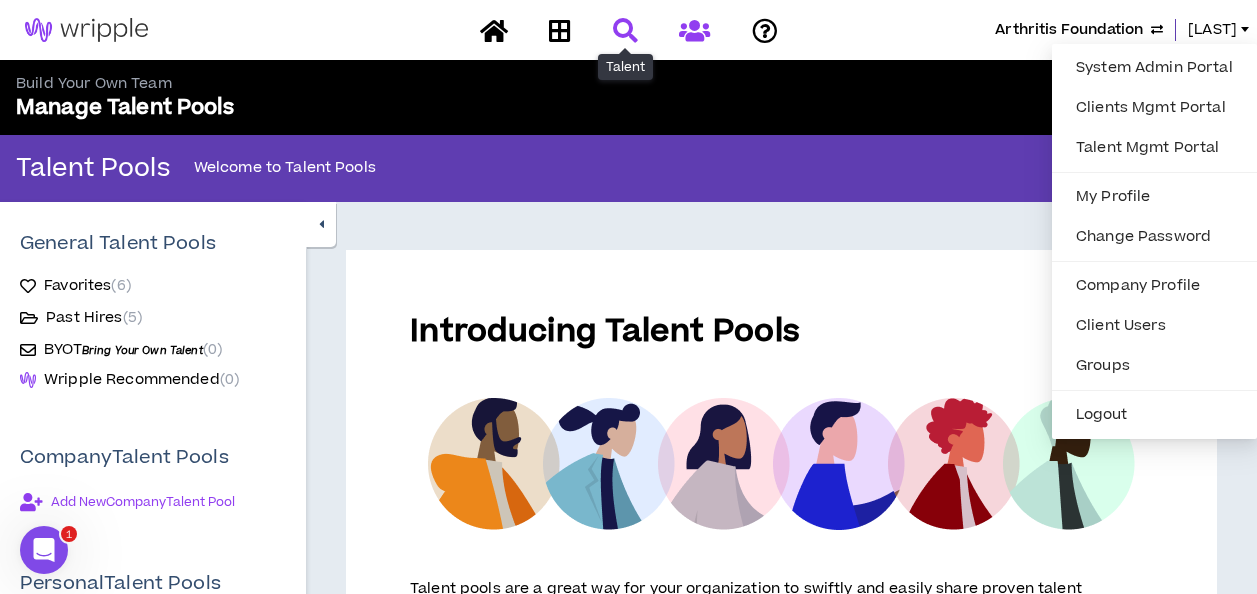 click at bounding box center (625, 30) 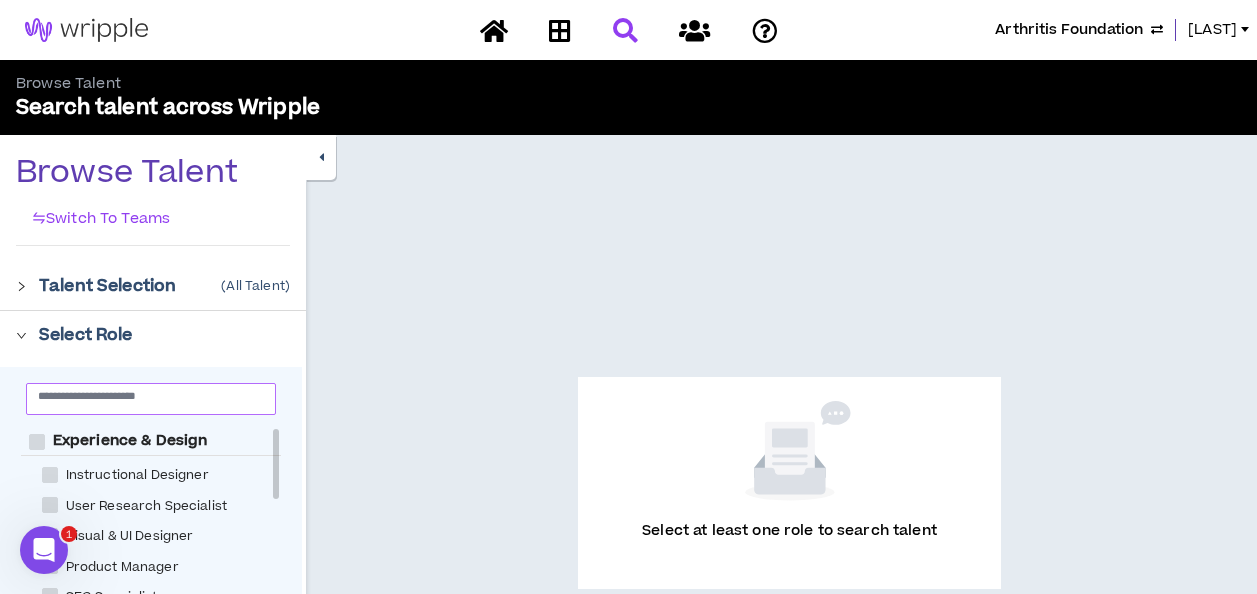 click at bounding box center [143, 395] 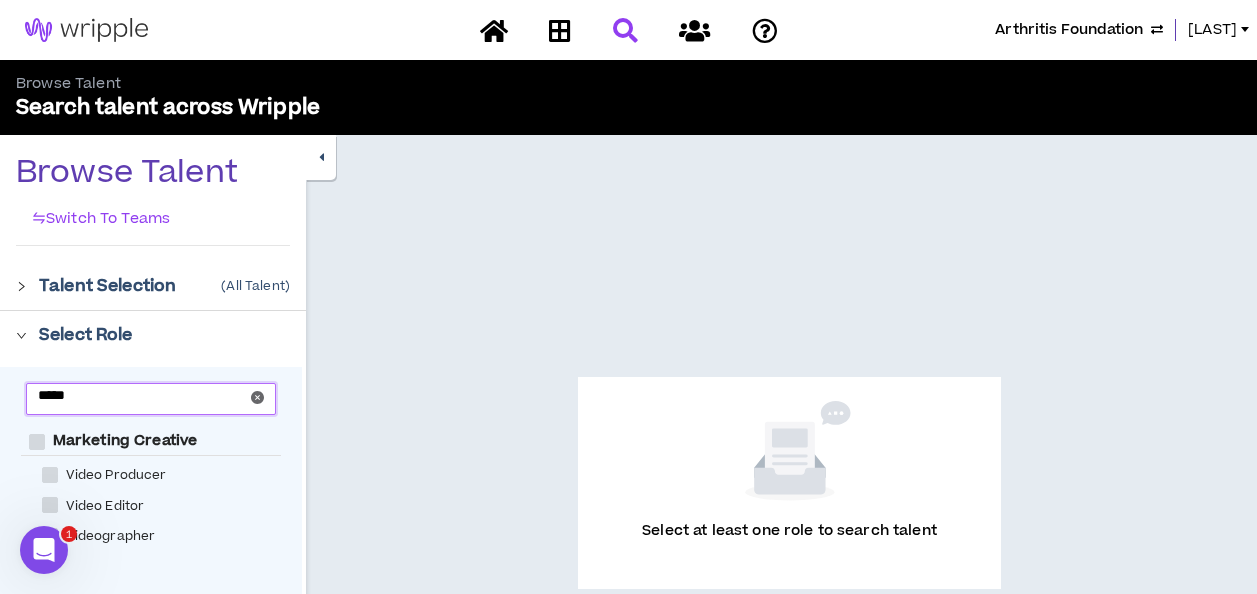 type on "*****" 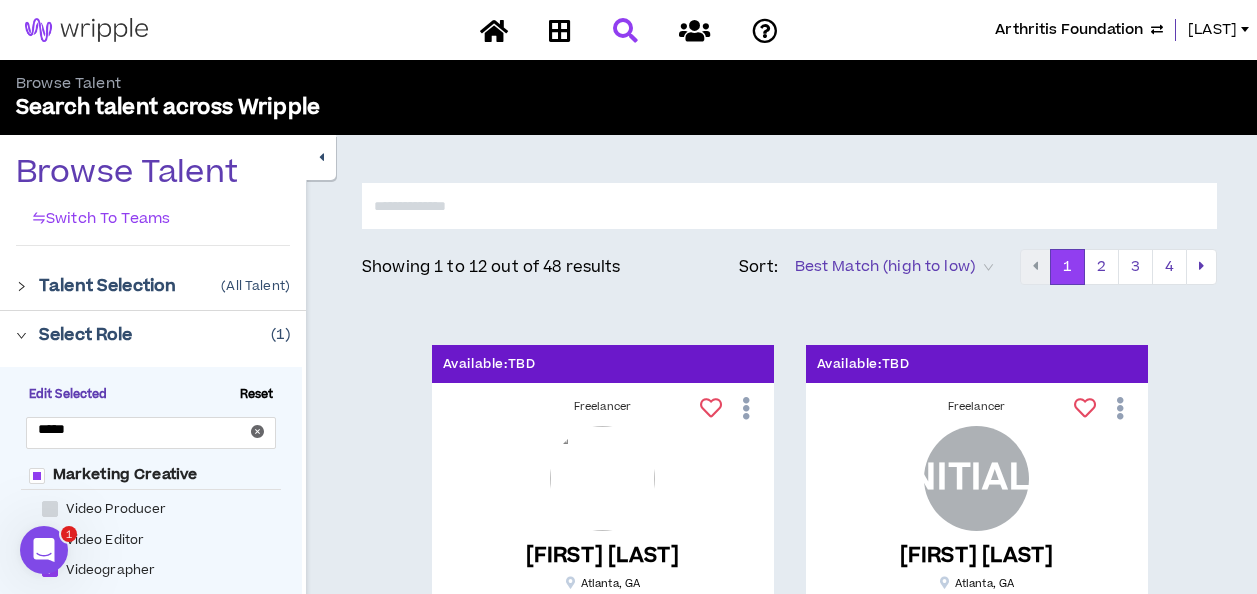 click at bounding box center [789, 206] 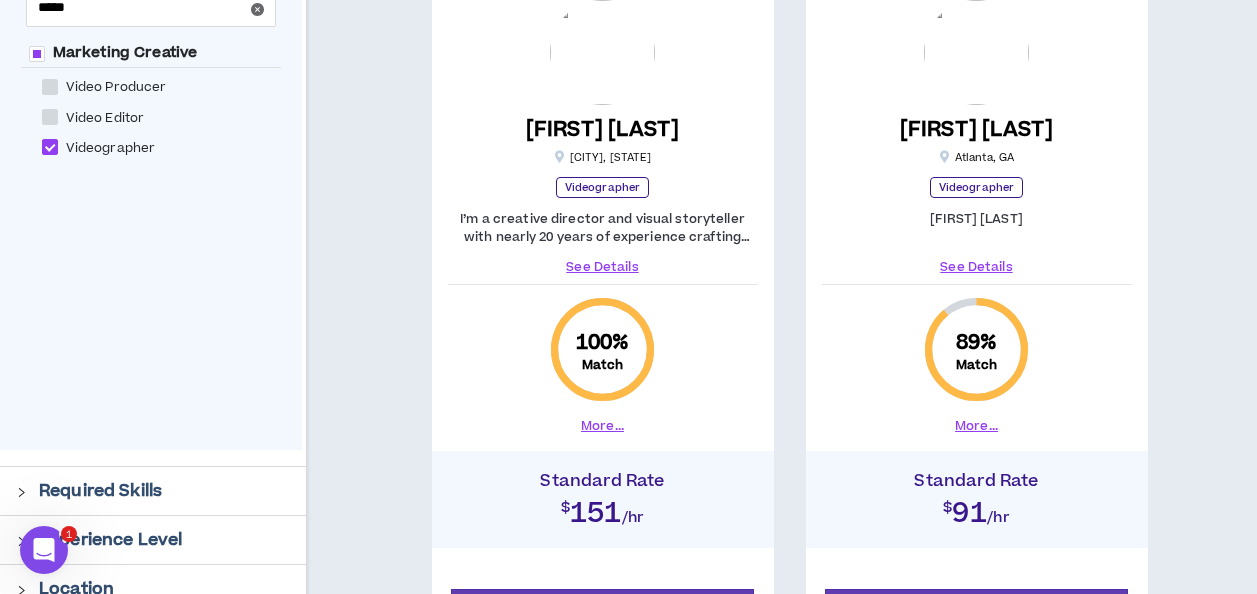 scroll, scrollTop: 425, scrollLeft: 0, axis: vertical 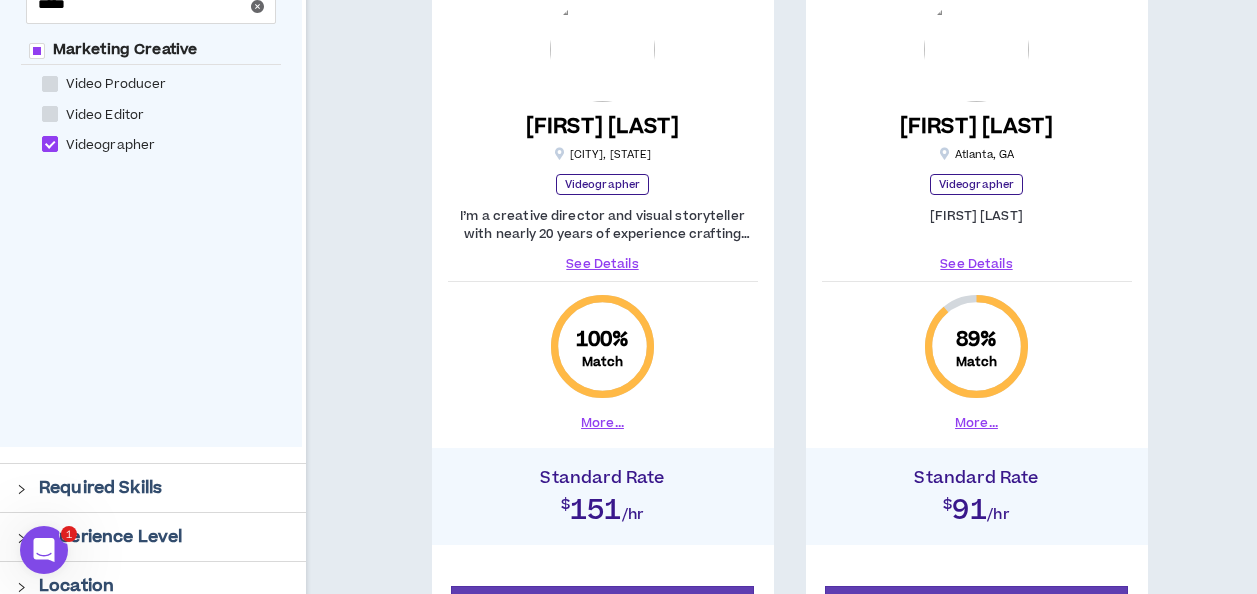 type on "****" 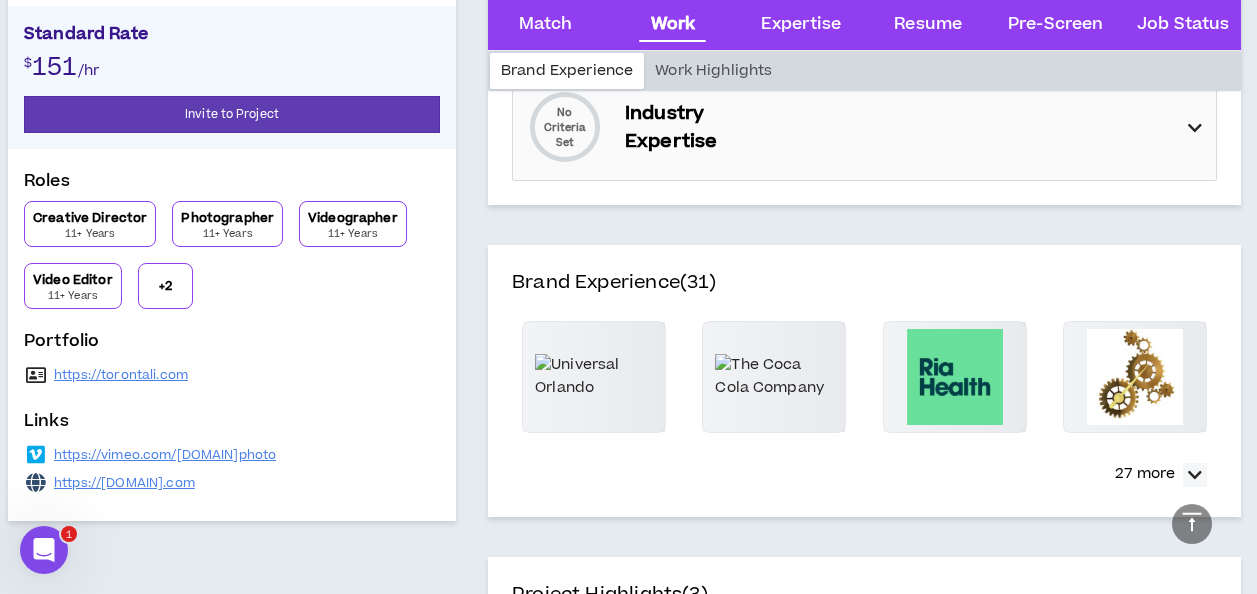 scroll, scrollTop: 494, scrollLeft: 0, axis: vertical 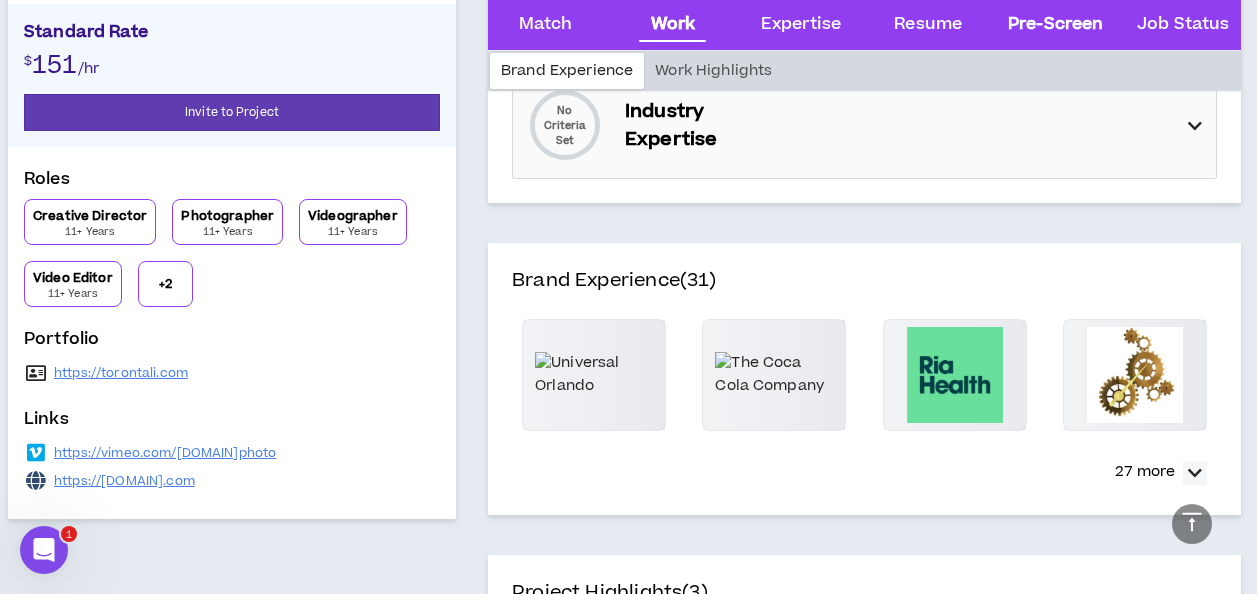 click on "Pre-Screen" at bounding box center [1055, 25] 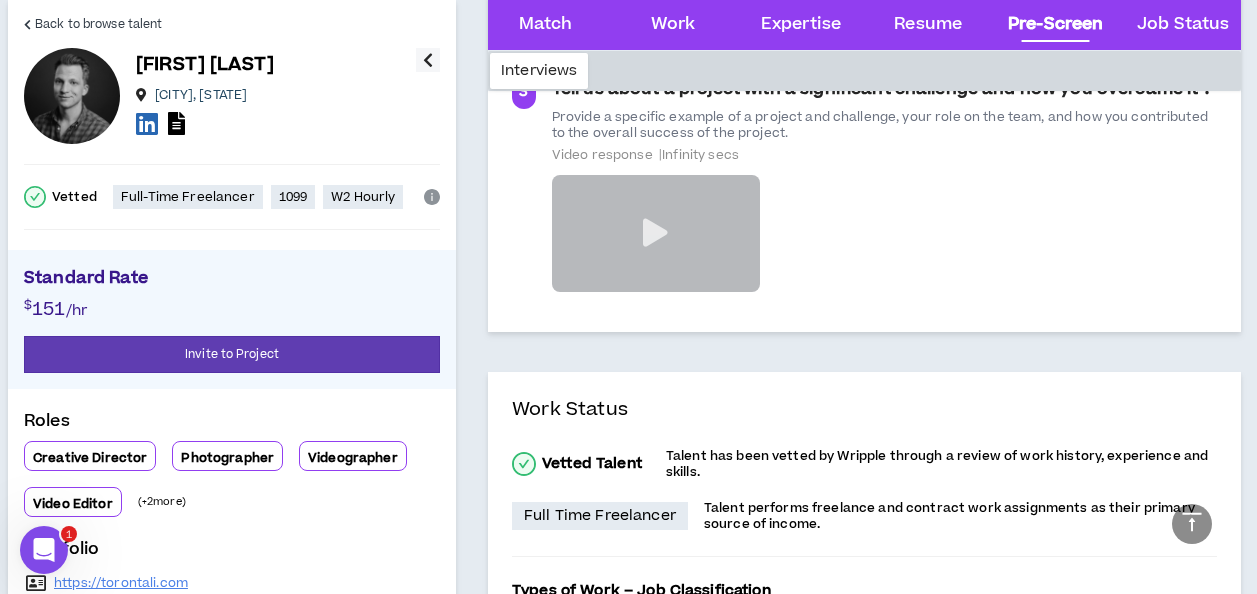 scroll, scrollTop: 5353, scrollLeft: 0, axis: vertical 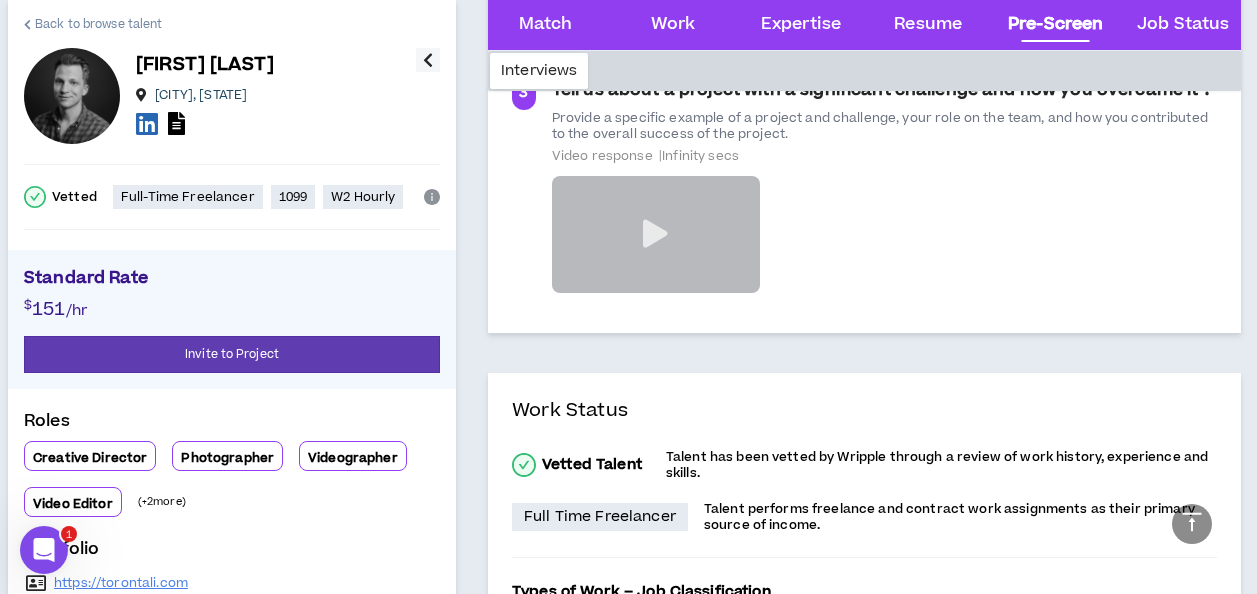 click on "Back to browse talent" at bounding box center (98, 24) 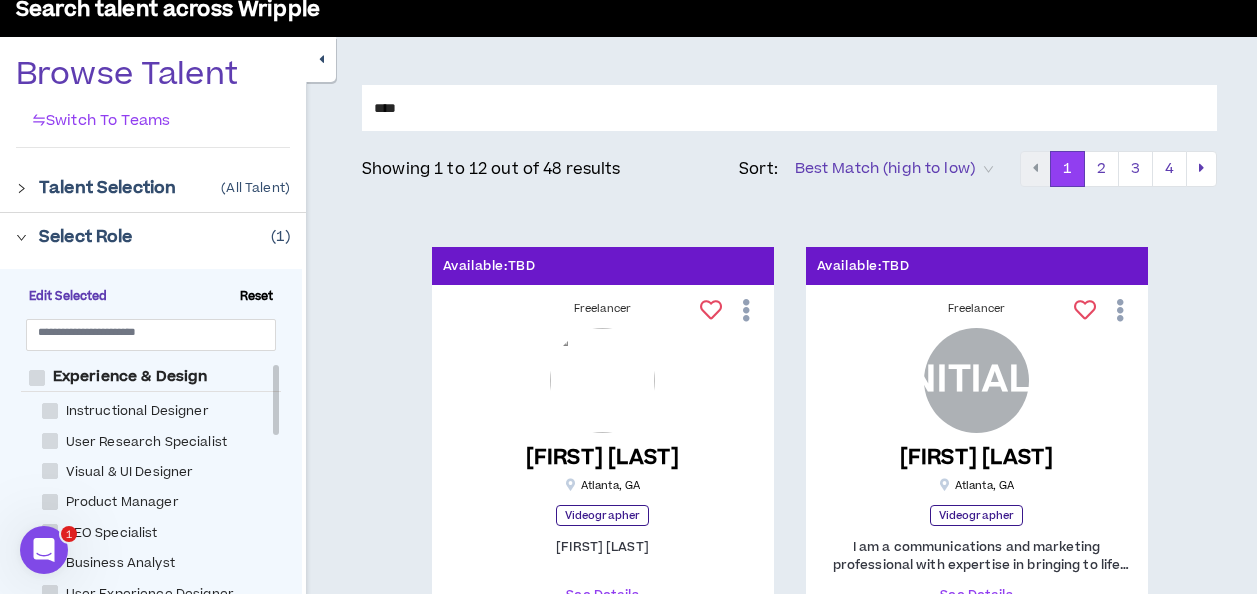 scroll, scrollTop: 82, scrollLeft: 0, axis: vertical 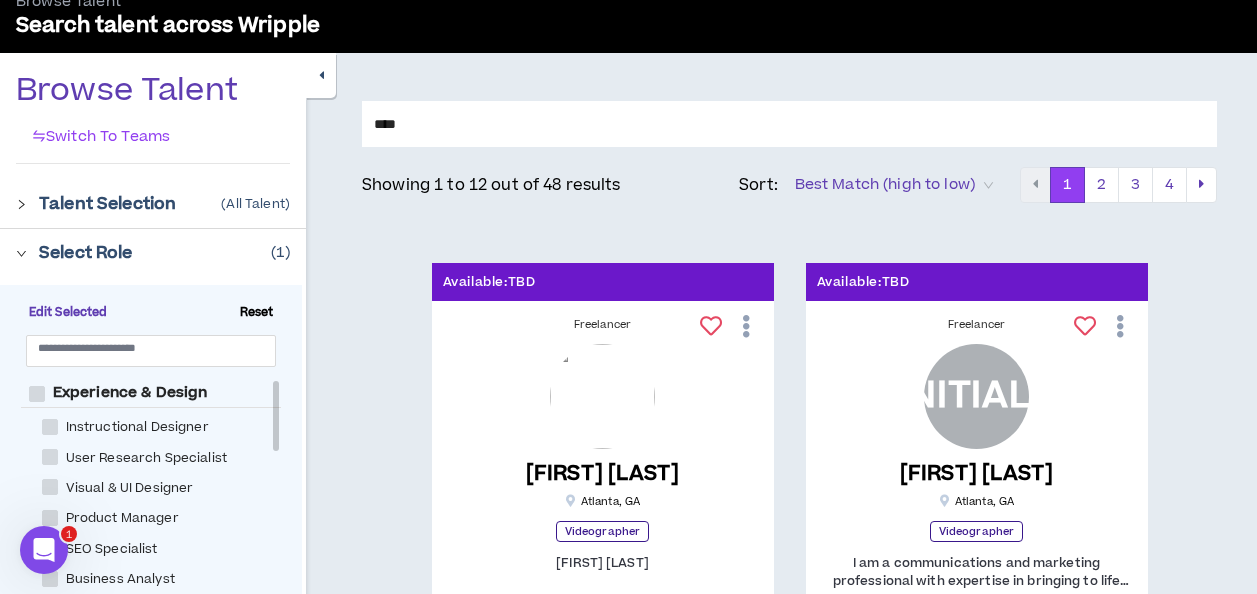 click on "****" at bounding box center [789, 124] 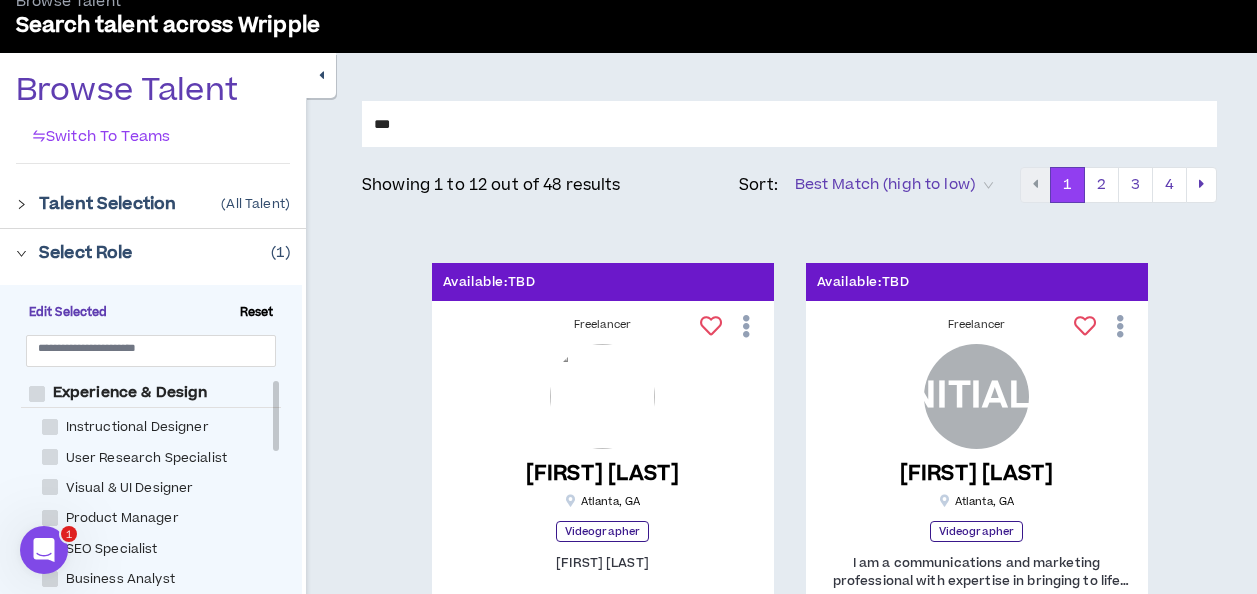 type on "****" 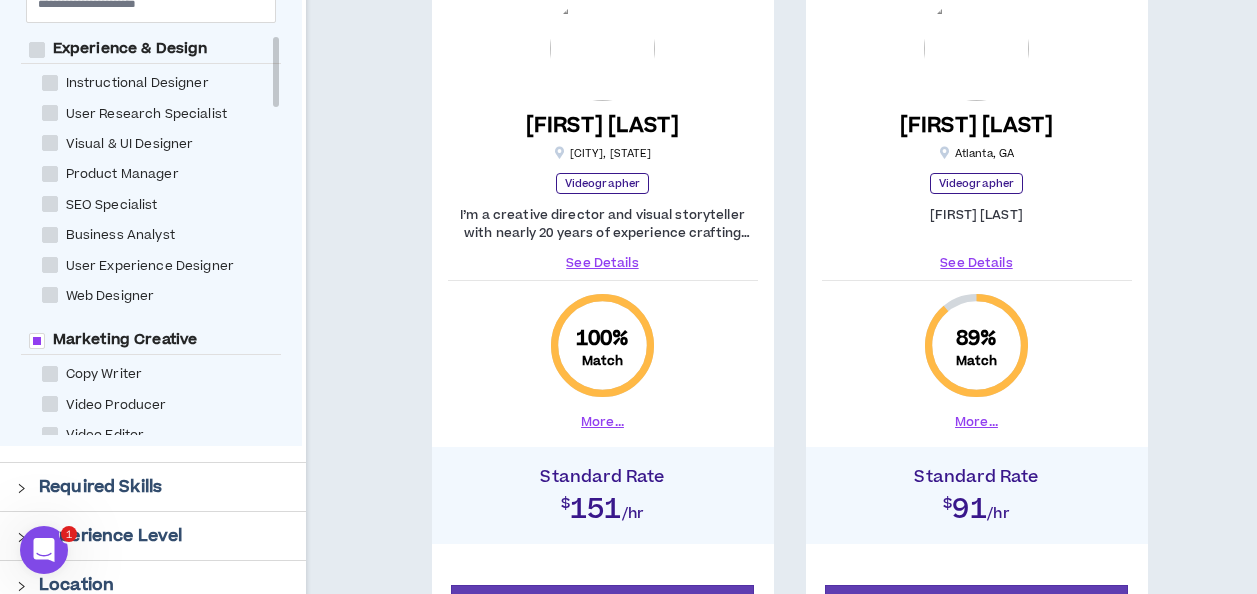 scroll, scrollTop: 427, scrollLeft: 0, axis: vertical 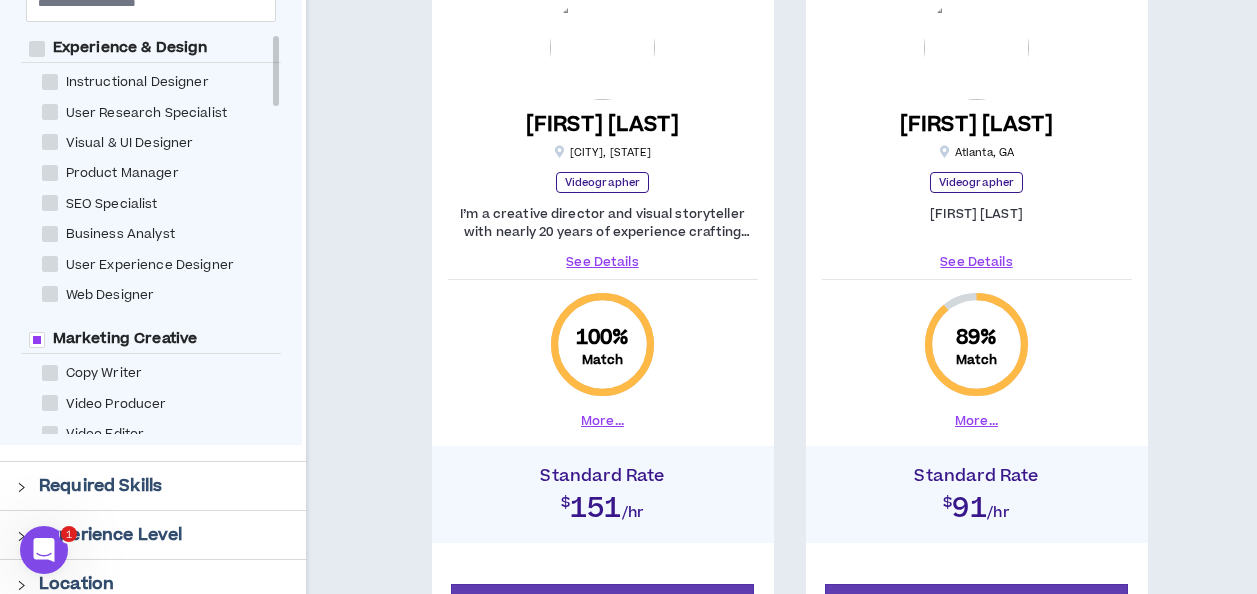 click on "See Details" at bounding box center [603, 262] 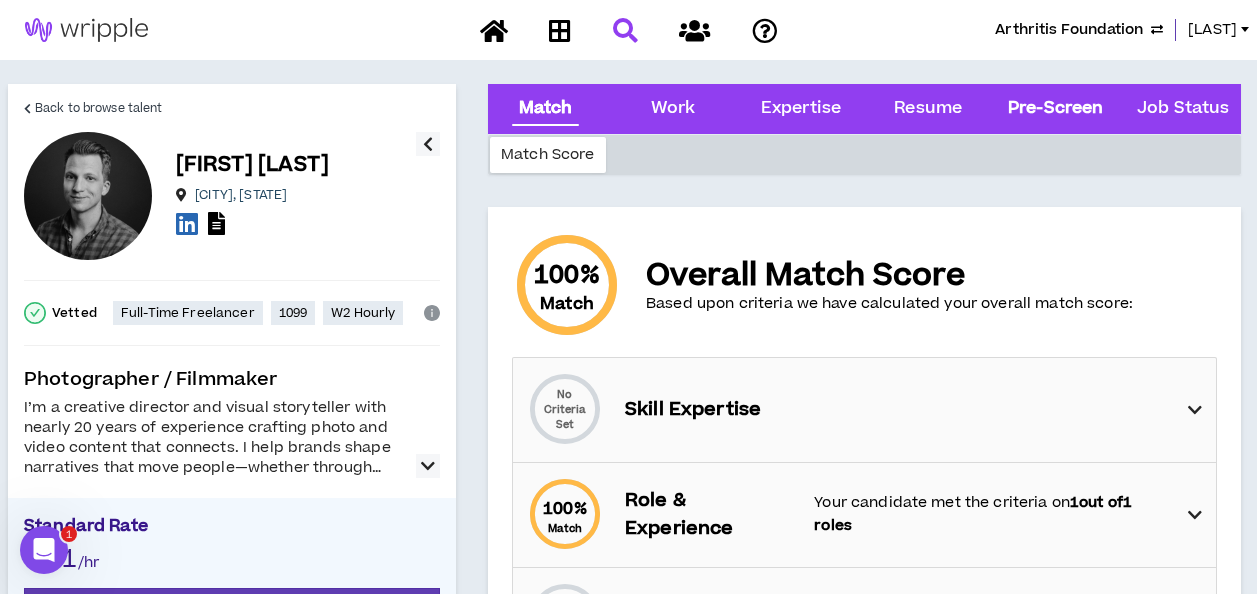 click on "Pre-Screen" at bounding box center [1055, 109] 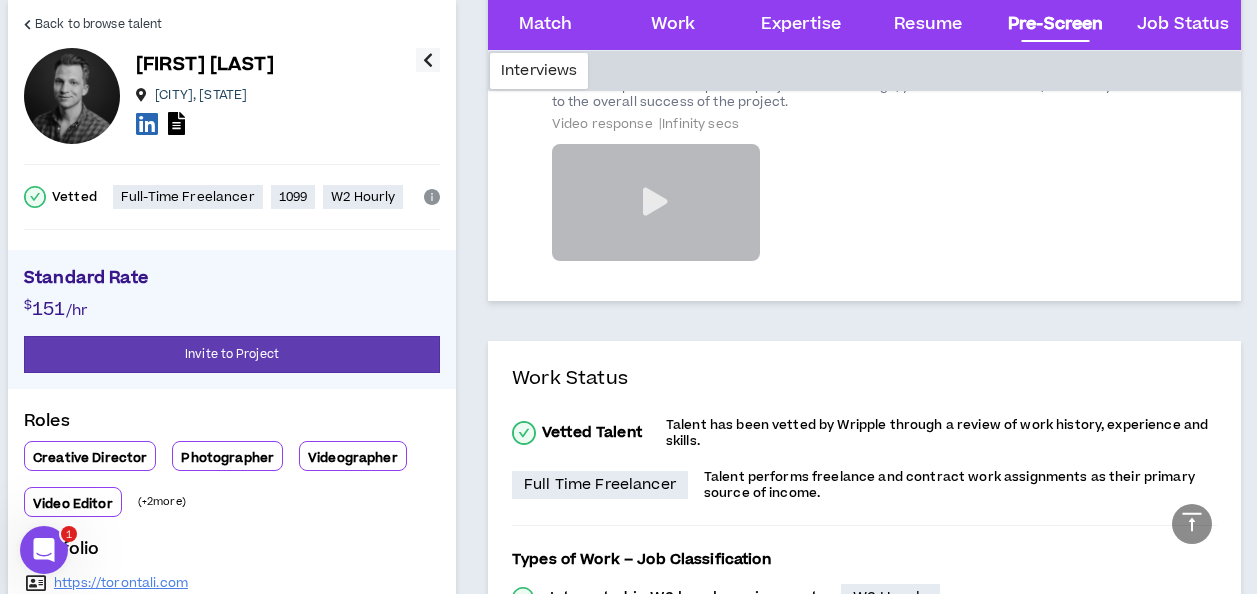 scroll, scrollTop: 5380, scrollLeft: 0, axis: vertical 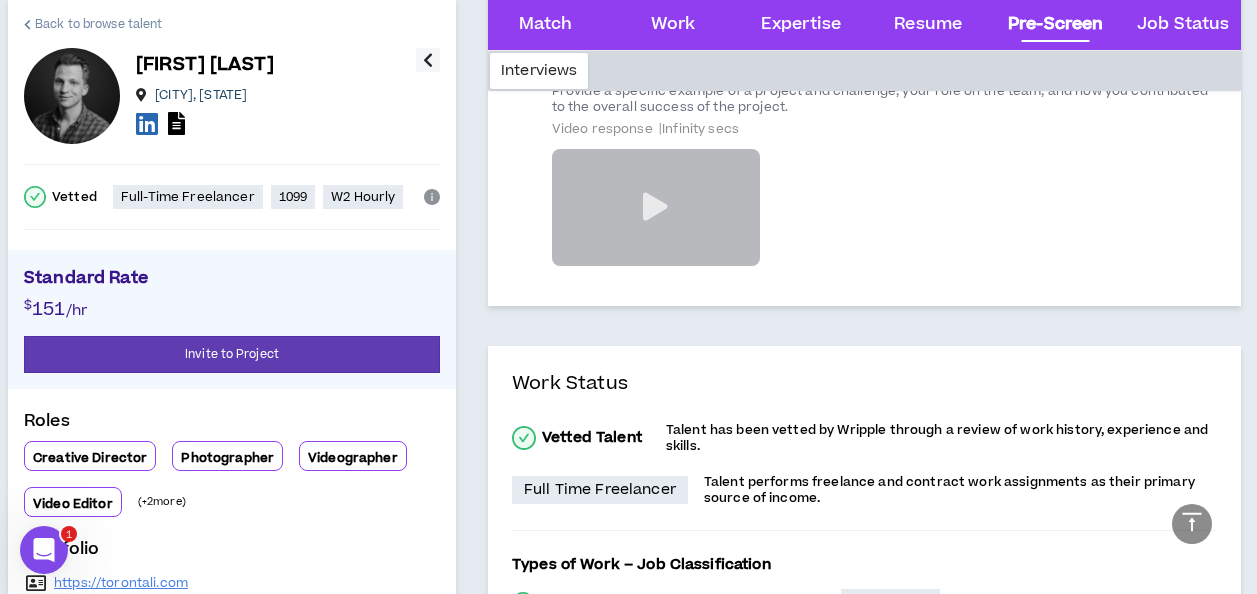 click on "Back to browse talent" at bounding box center (98, 24) 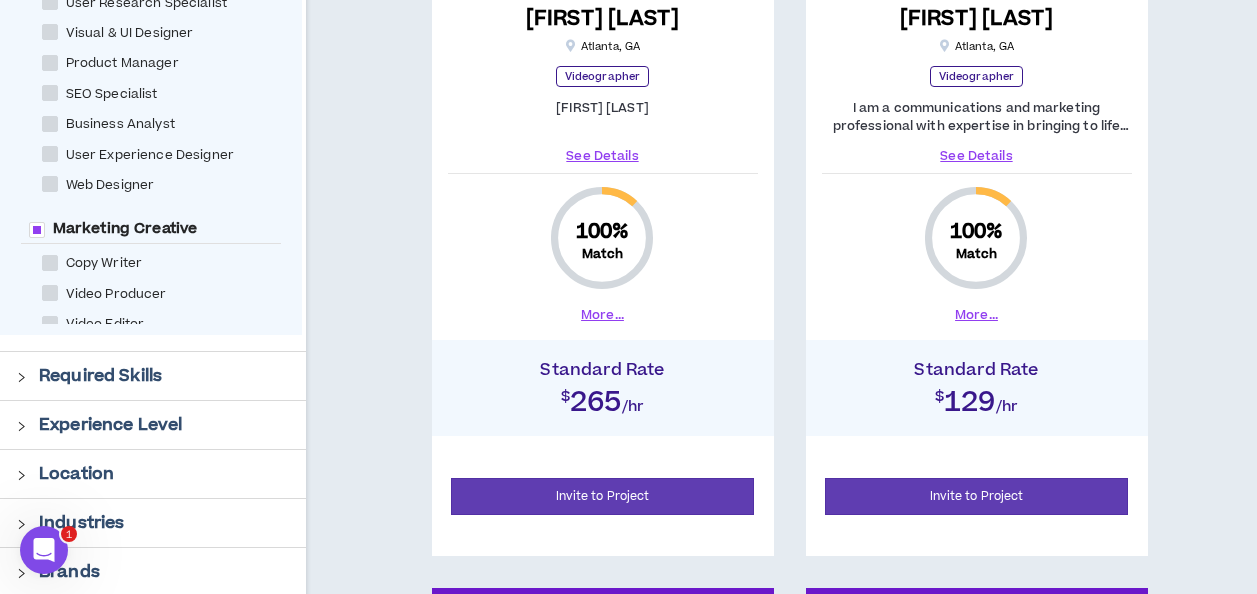 click on "Experience & Design Instructional Designer User Research Specialist Visual & UI Designer Product Manager SEO Specialist Business Analyst User Experience Designer Web Designer Marketing Creative Copy Writer Video Producer Video Editor Illustrator Creative Producer Graphic Designer Creative Director Content Creator Art Director Photographer Videographer Voice Over Talent Motion Graphics/Animation Designer Email Designer & Developer Proofreader NFT Creator / Artist Production Designer Print Producer Engagement Leadership Event Project Manager Engagement Lead Marketing Project Manager Technical Project Manager Agency BD Specialist Strategy & Planning Marketing Strategist Content Strategist Business Strategist Brand Planner Market Researcher+Analyst Media Strategist Social Media Strategist Corporate Communications Strategist AI Consultant Marketing Manager Tech & AI Salesforce Administrator QA Specialist Analytics & Data Consultant Technology Architect BI Engineer Marketing Platform Expert Full-Stack Developer" at bounding box center [161, 131] 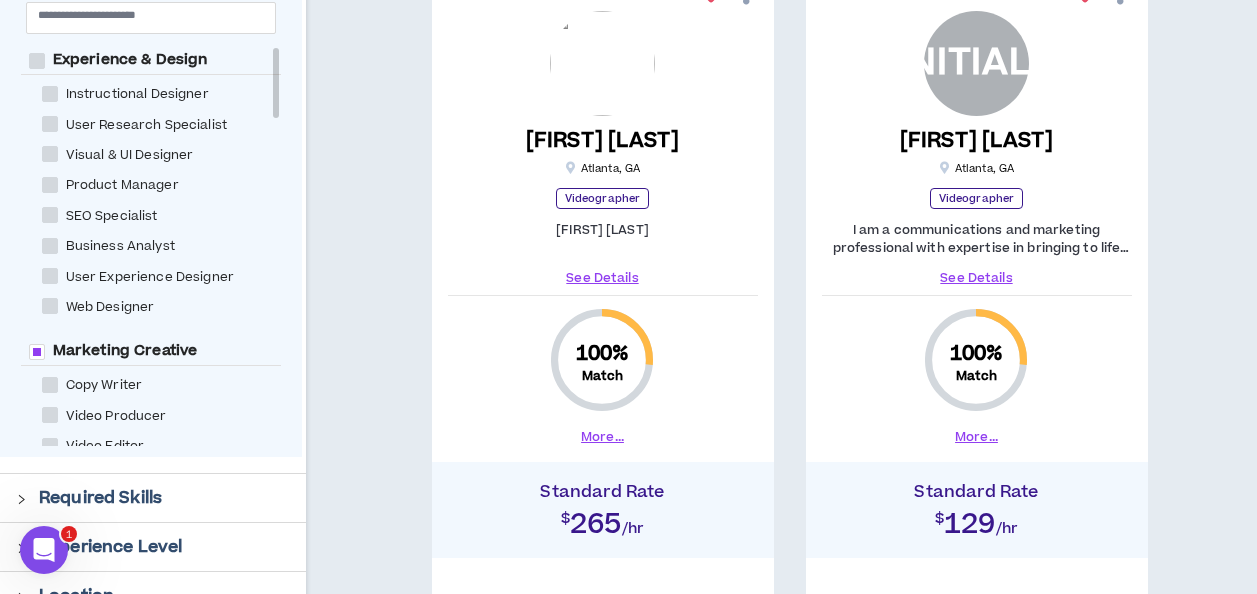 scroll, scrollTop: 414, scrollLeft: 0, axis: vertical 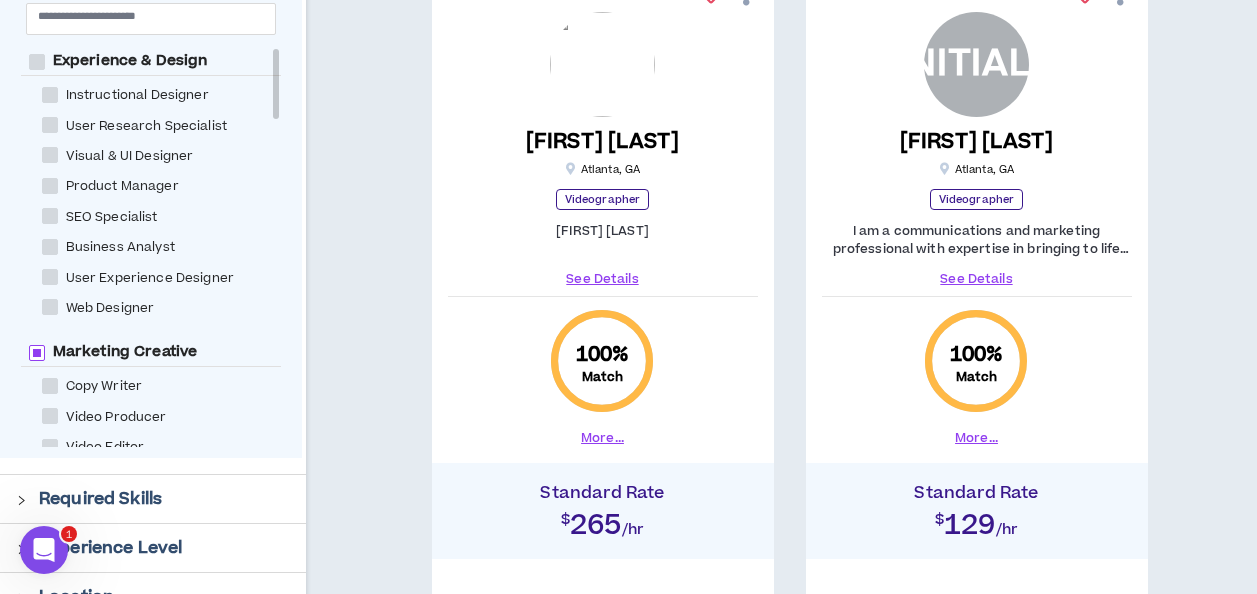 click on "Marketing Creative" at bounding box center [125, 352] 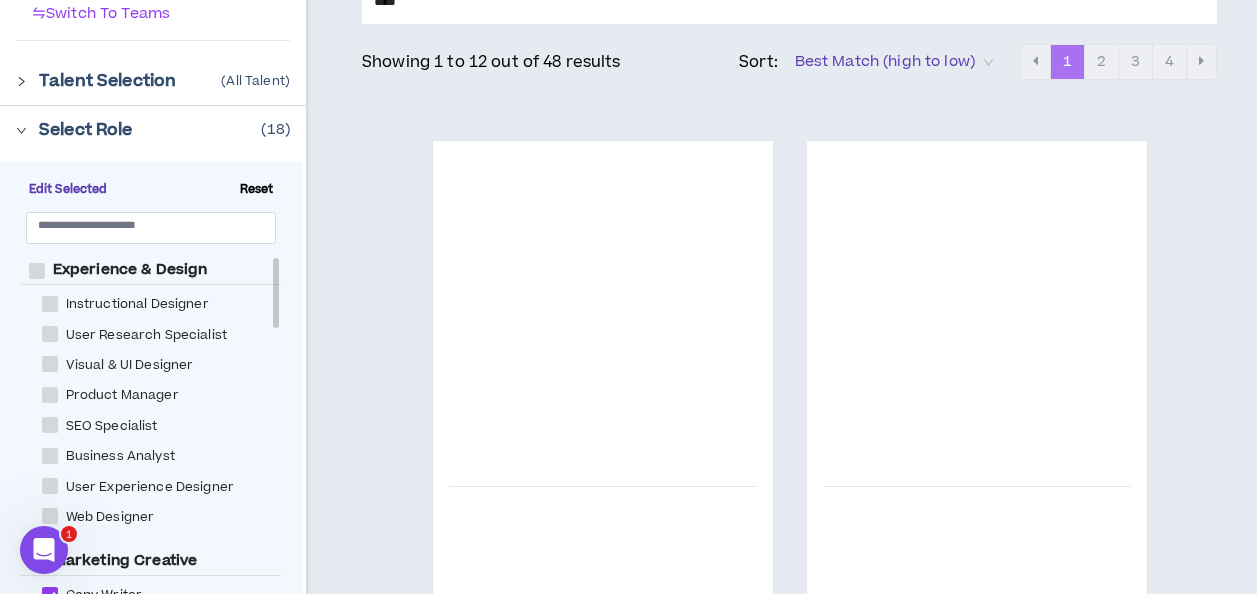 scroll, scrollTop: 204, scrollLeft: 0, axis: vertical 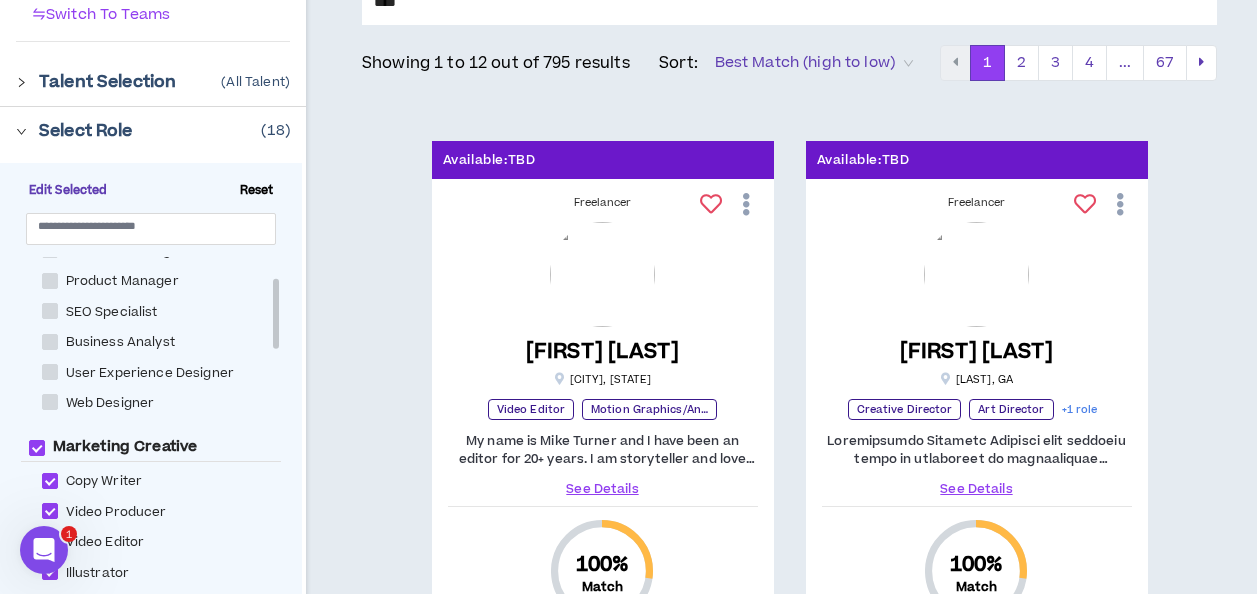 click on "Experience & Design Instructional Designer User Research Specialist Visual & UI Designer Product Manager SEO Specialist Business Analyst User Experience Designer Web Designer Marketing Creative Copy Writer Video Producer Video Editor Illustrator Creative Producer Graphic Designer Creative Director Content Creator Art Director Photographer Videographer Voice Over Talent Motion Graphics/Animation Designer Email Designer & Developer Proofreader NFT Creator / Artist Production Designer Print Producer Engagement Leadership Event Project Manager Engagement Lead Marketing Project Manager Technical Project Manager Agency BD Specialist Strategy & Planning Marketing Strategist Content Strategist Business Strategist Brand Planner Market Researcher+Analyst Media Strategist Social Media Strategist Corporate Communications Strategist AI Consultant Marketing Manager Tech & AI Salesforce Administrator QA Specialist Analytics & Data Consultant Technology Architect BI Engineer Marketing Platform Expert Full-Stack Developer" at bounding box center (161, 464) 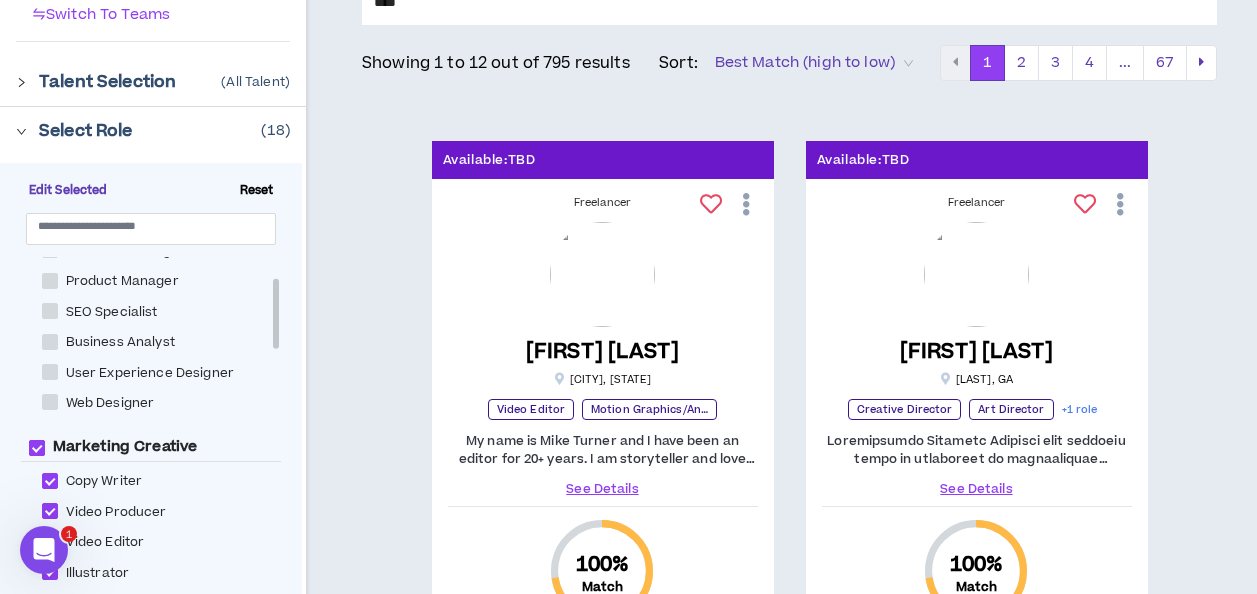 click at bounding box center (37, 448) 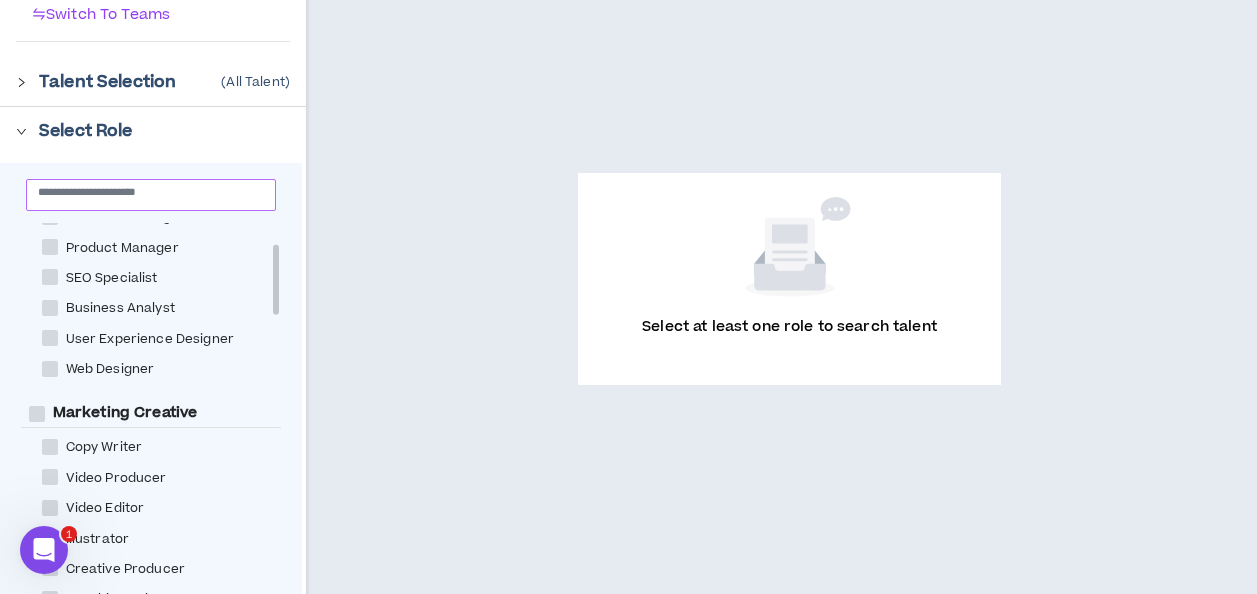 click at bounding box center [143, 191] 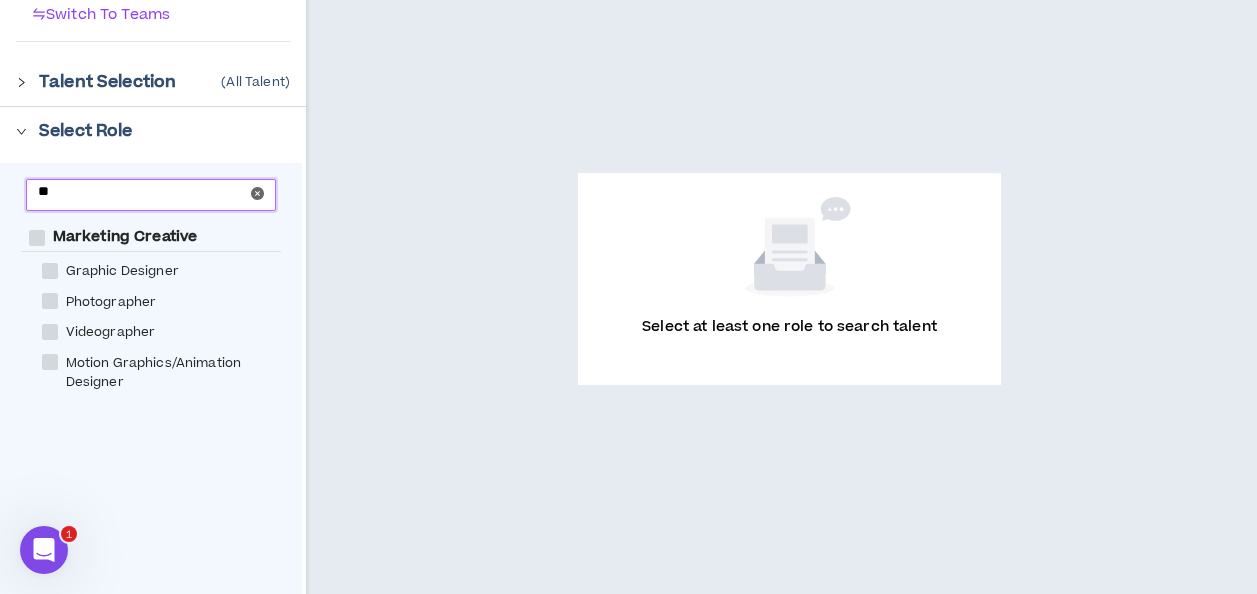 scroll, scrollTop: 0, scrollLeft: 0, axis: both 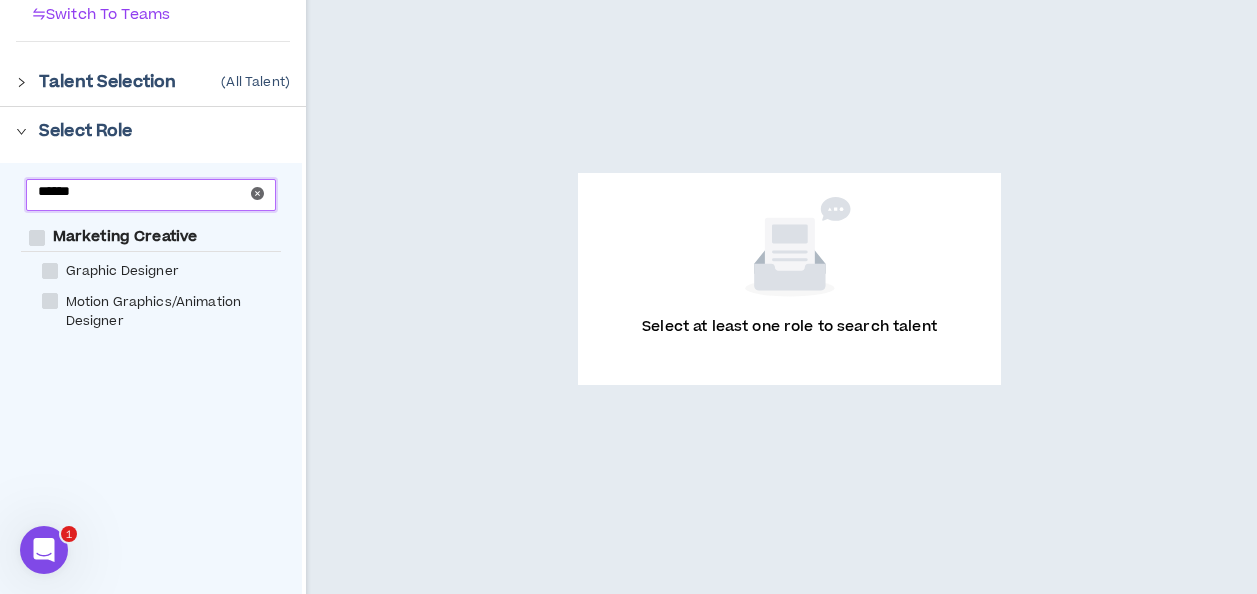 type on "******" 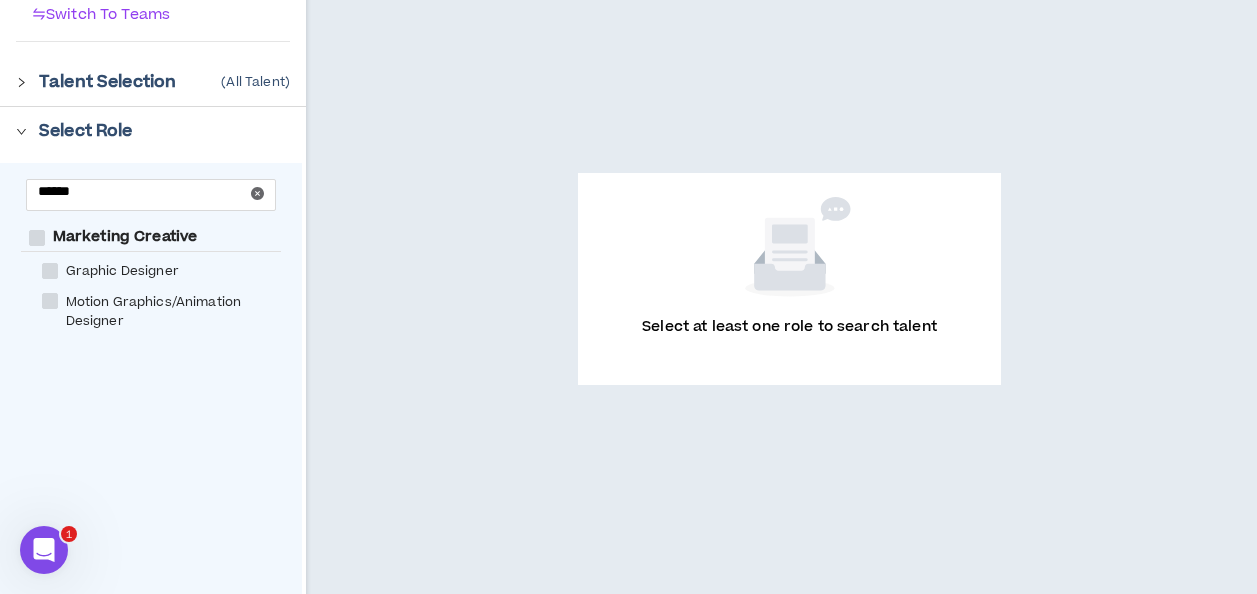 click on "Graphic Designer" at bounding box center [122, 271] 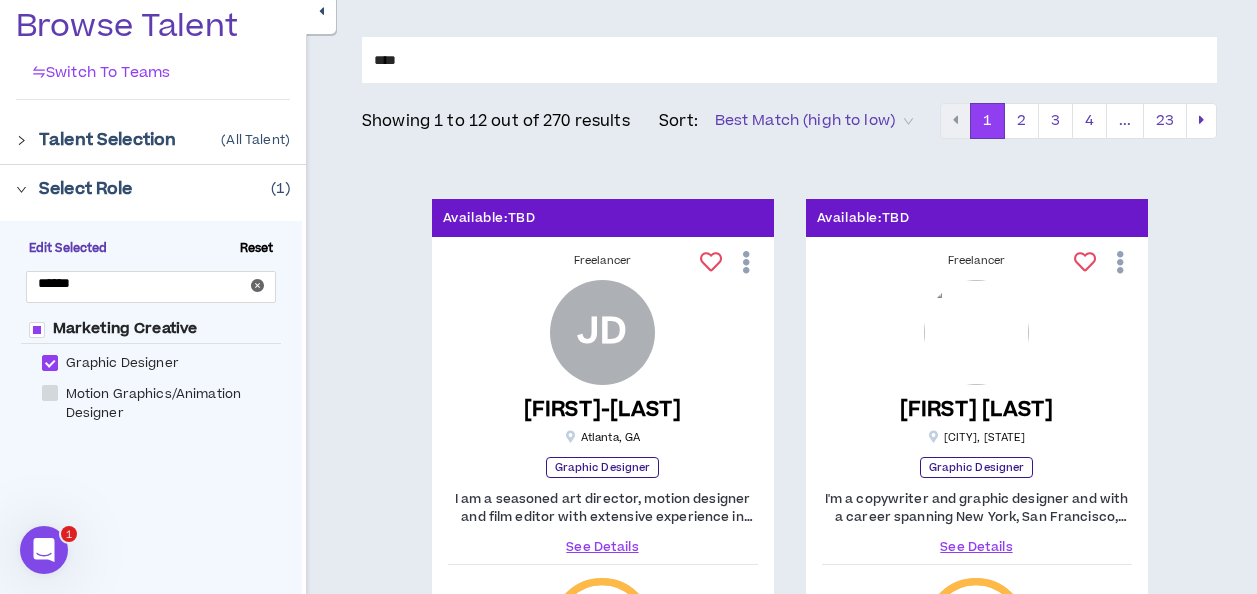 scroll, scrollTop: 145, scrollLeft: 0, axis: vertical 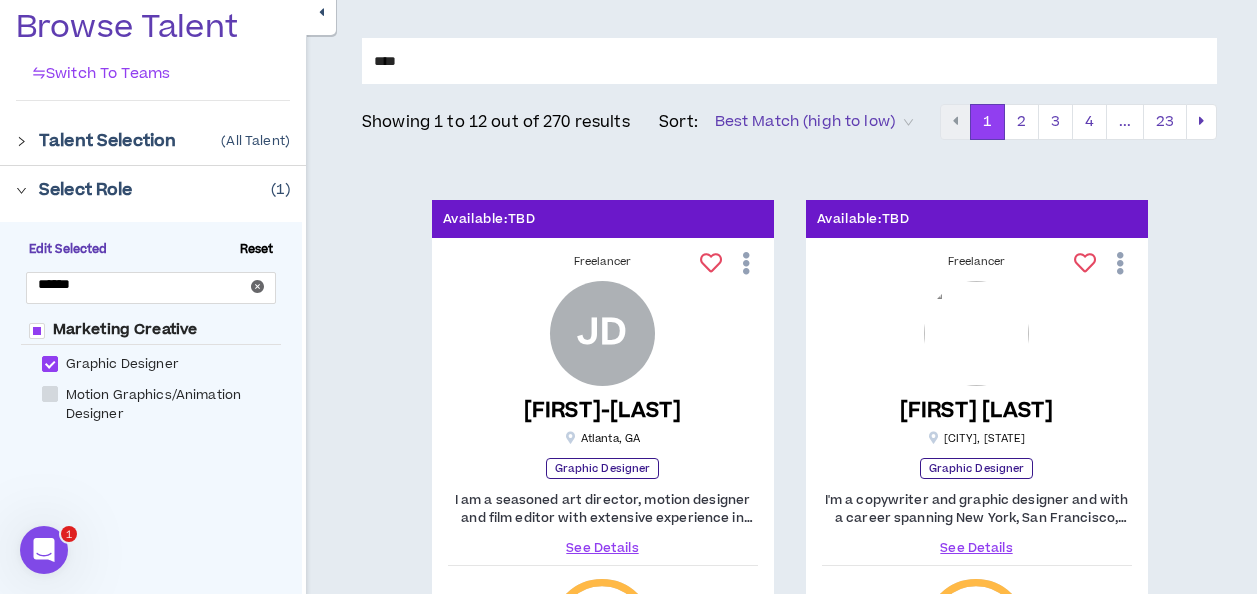click on "****" at bounding box center (789, 61) 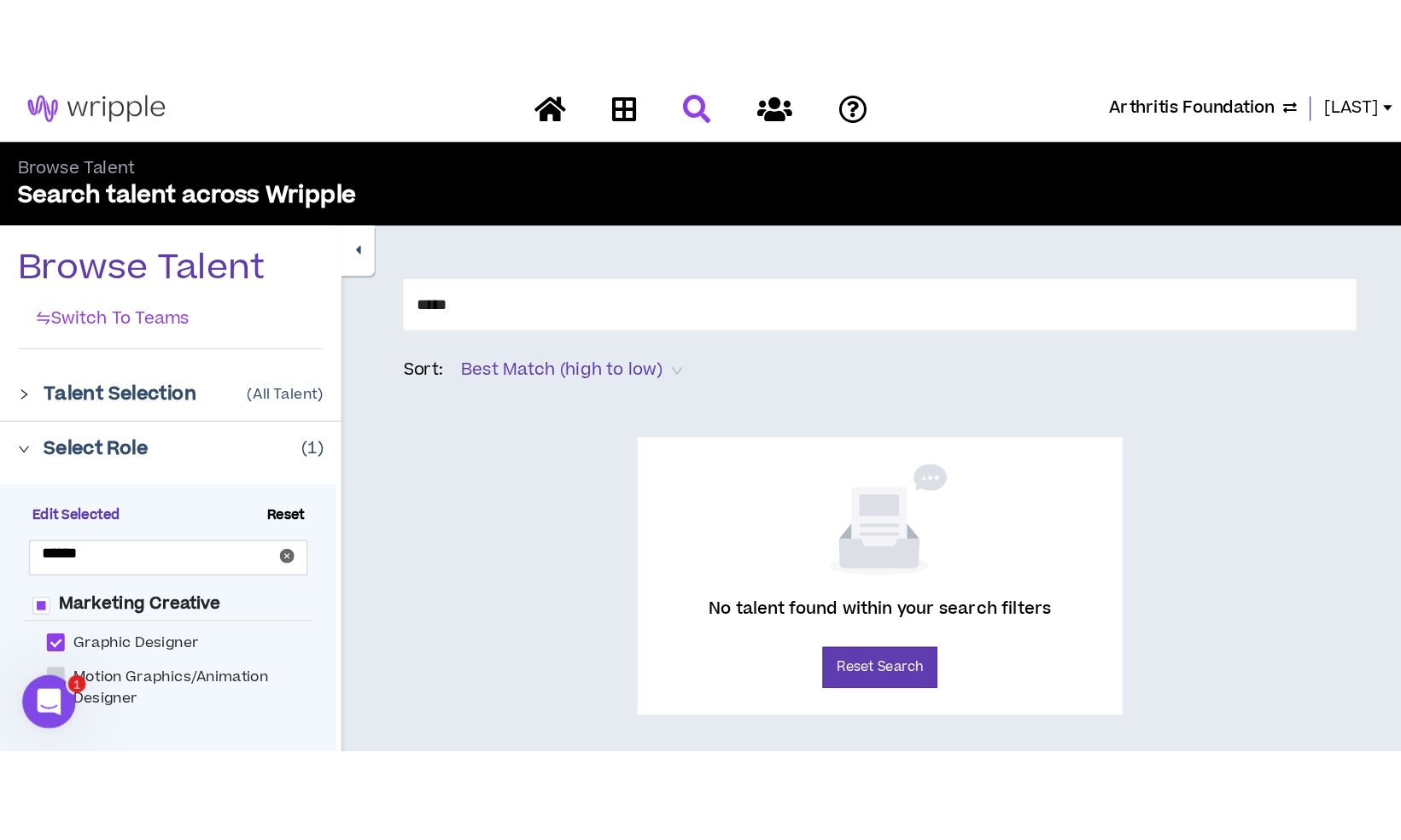 scroll, scrollTop: 0, scrollLeft: 0, axis: both 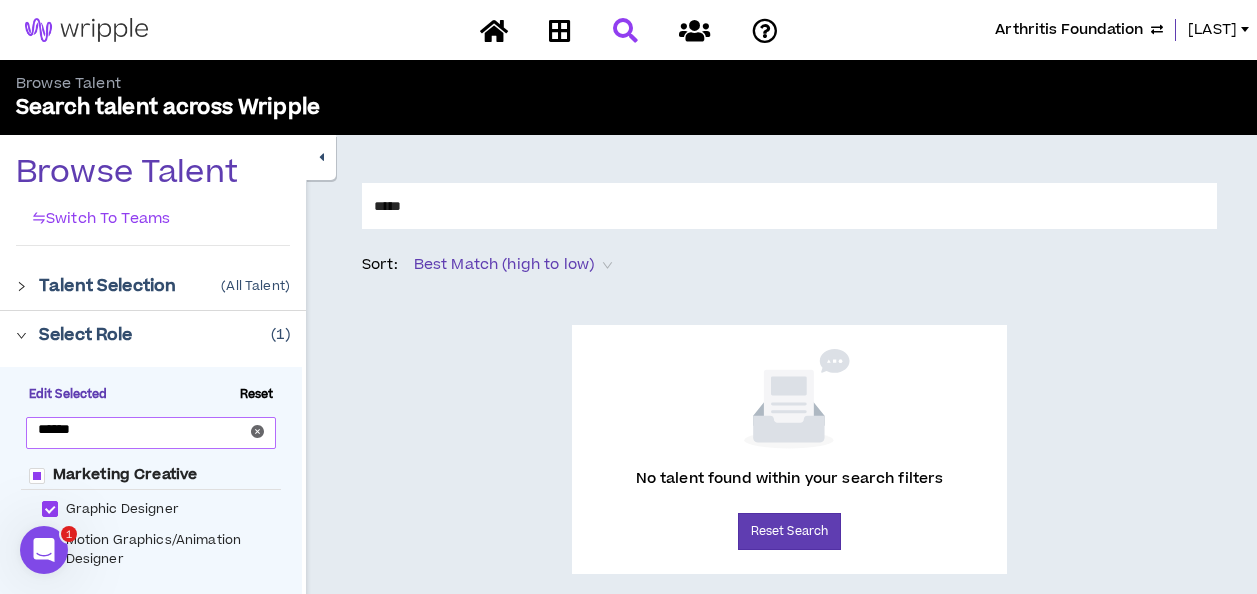 click 